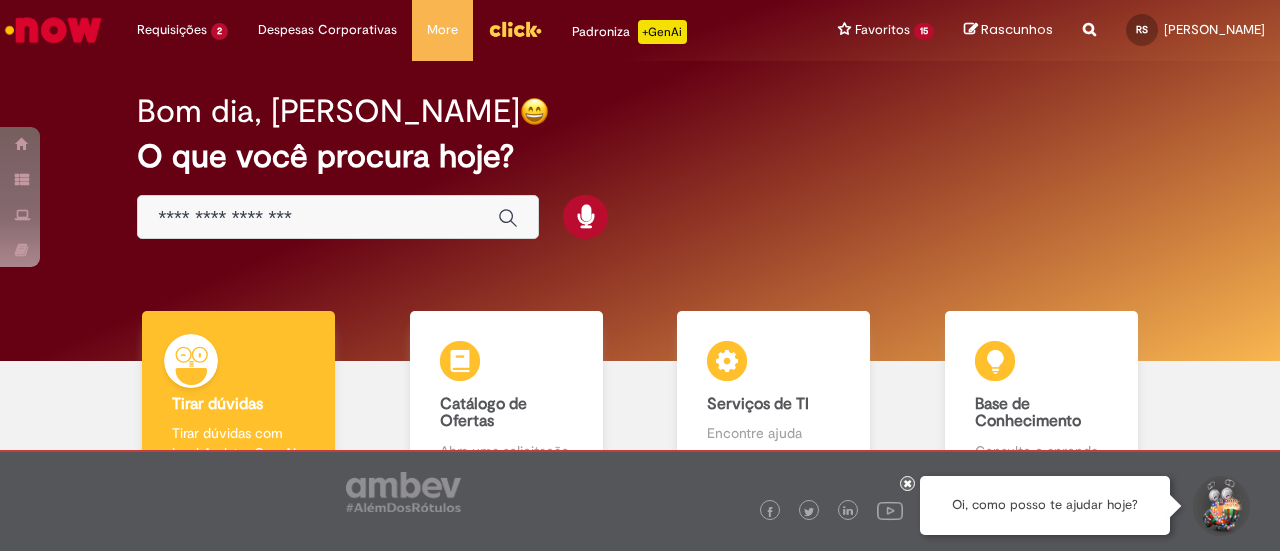 scroll, scrollTop: 0, scrollLeft: 0, axis: both 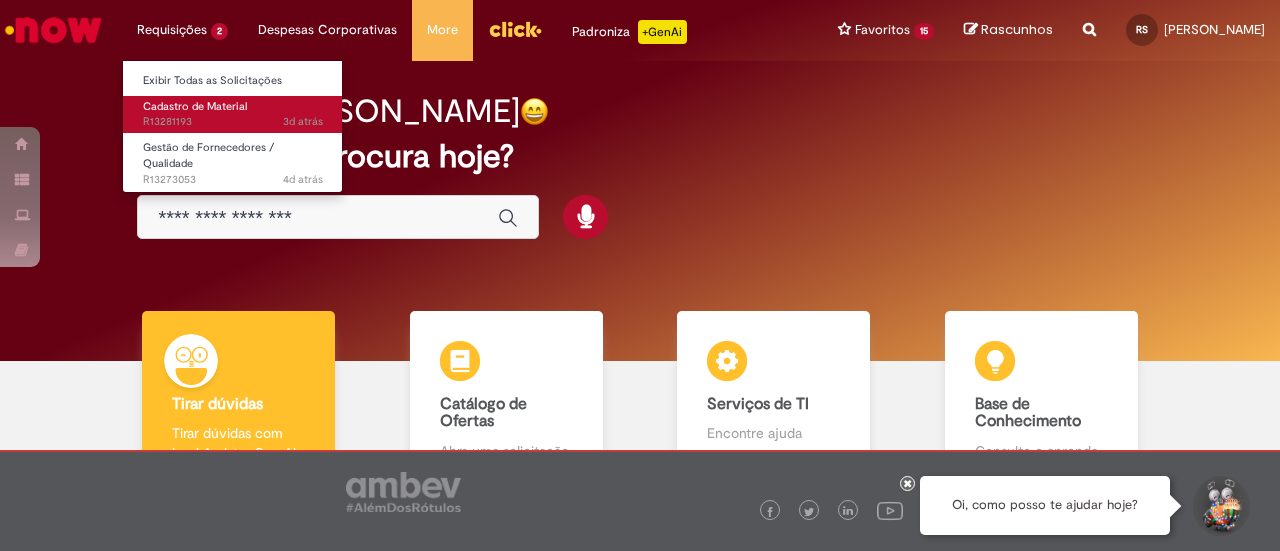 click on "3d atrás 3 dias atrás  R13281193" at bounding box center (233, 122) 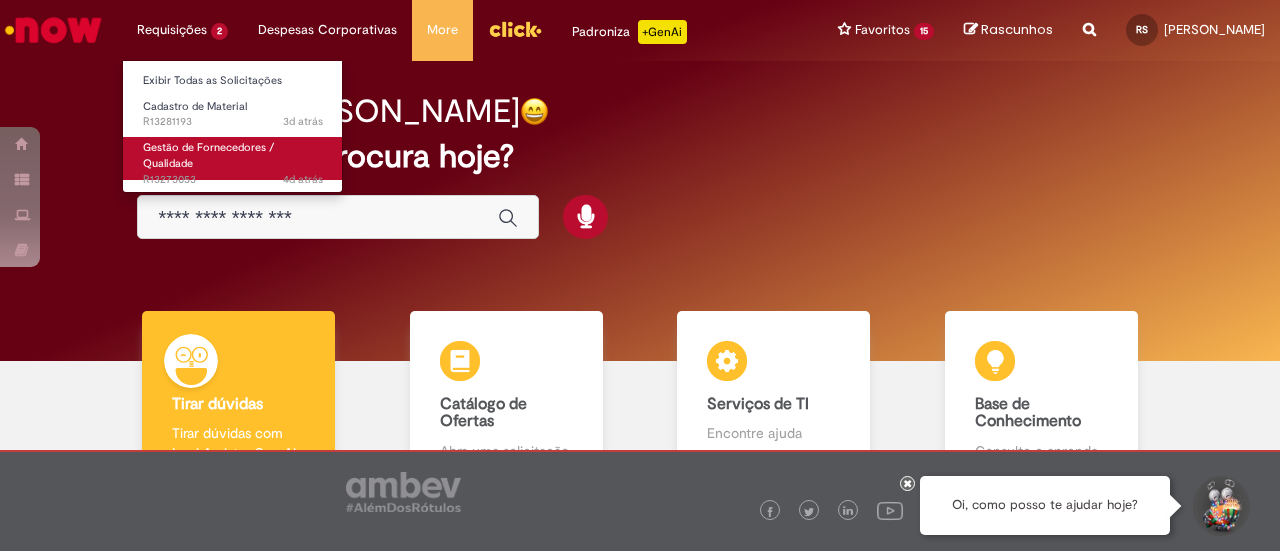 click on "Gestão de Fornecedores / Qualidade" at bounding box center [208, 155] 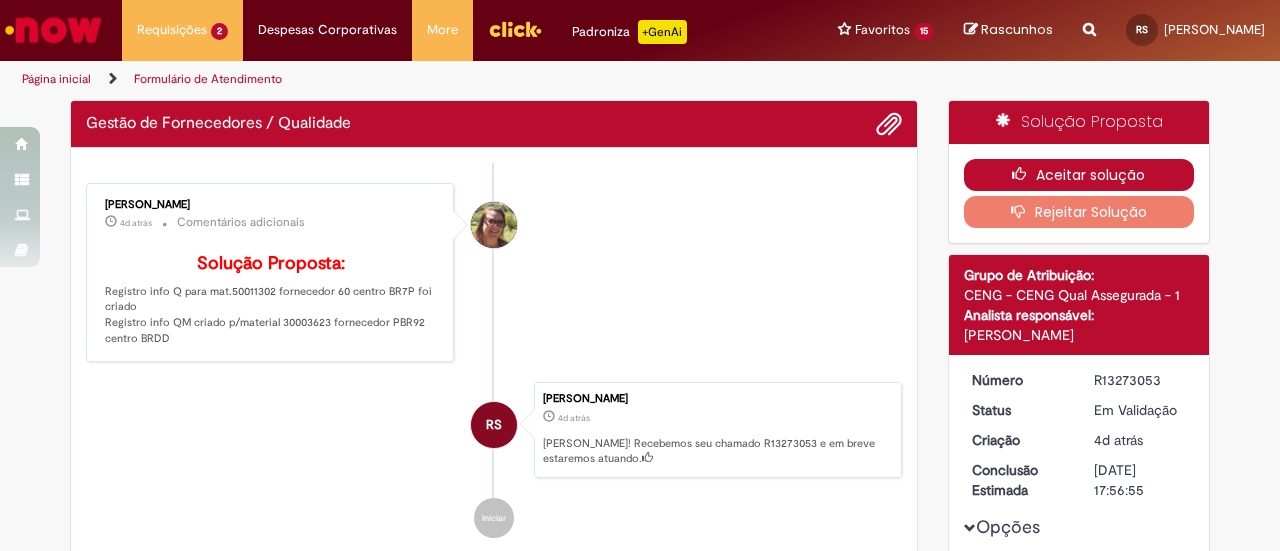 click on "Aceitar solução" at bounding box center (1079, 175) 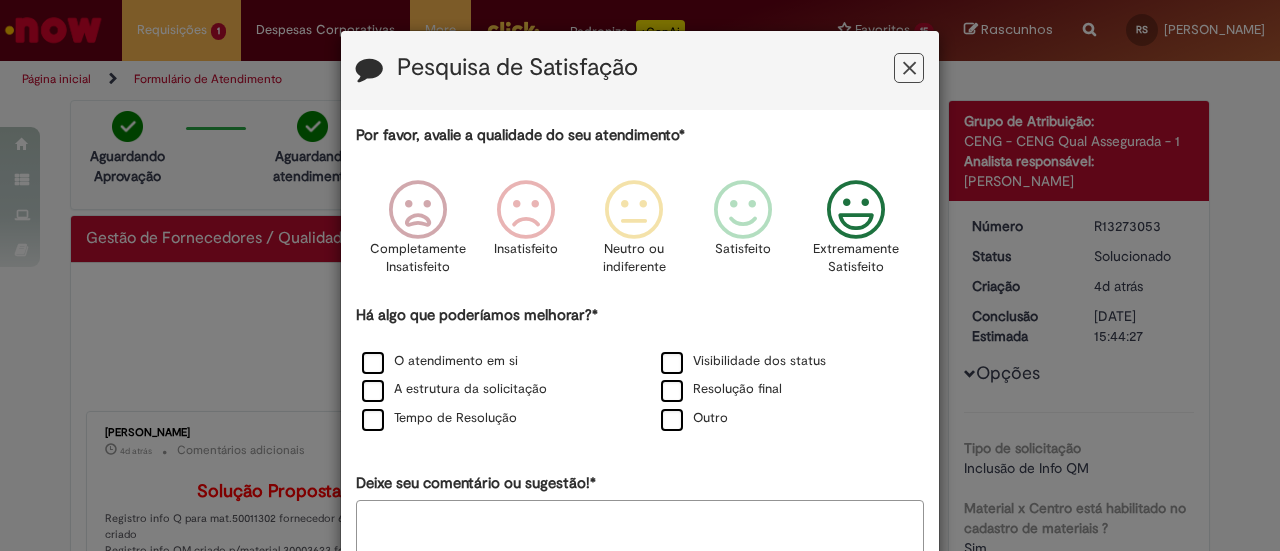 click at bounding box center (856, 210) 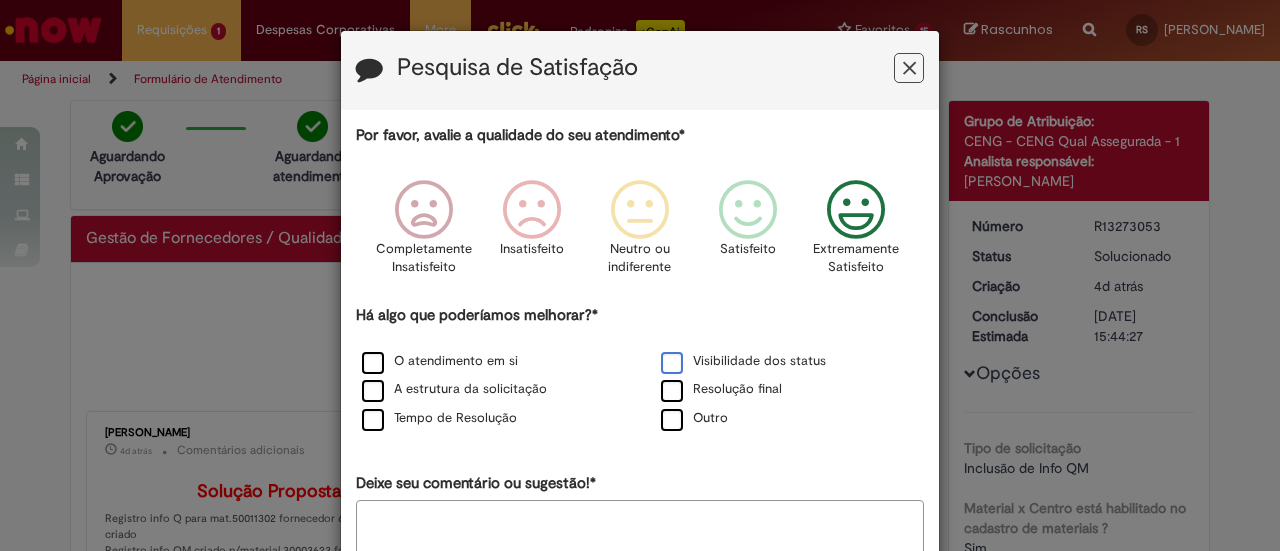 click on "Visibilidade dos status" at bounding box center (743, 361) 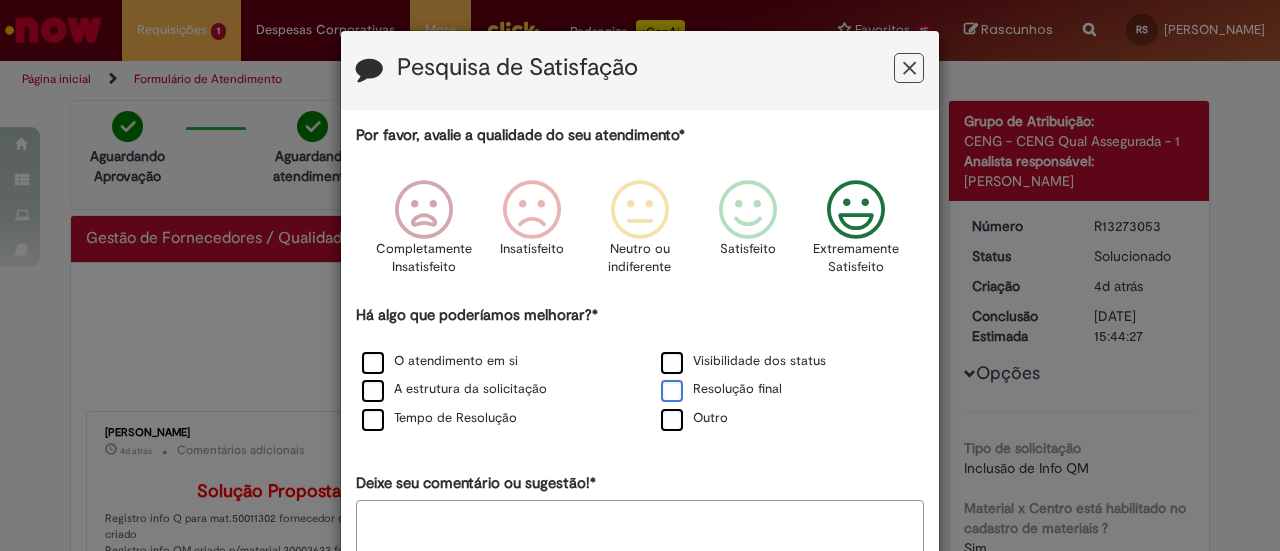click on "Resolução final" at bounding box center [721, 389] 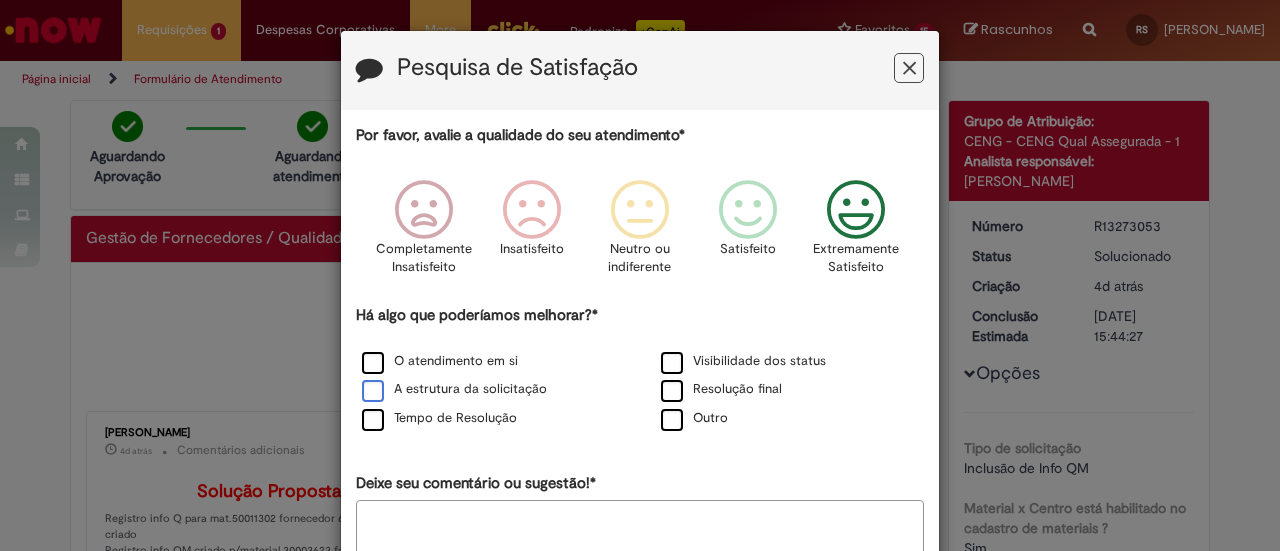 click on "A estrutura da solicitação" at bounding box center (454, 389) 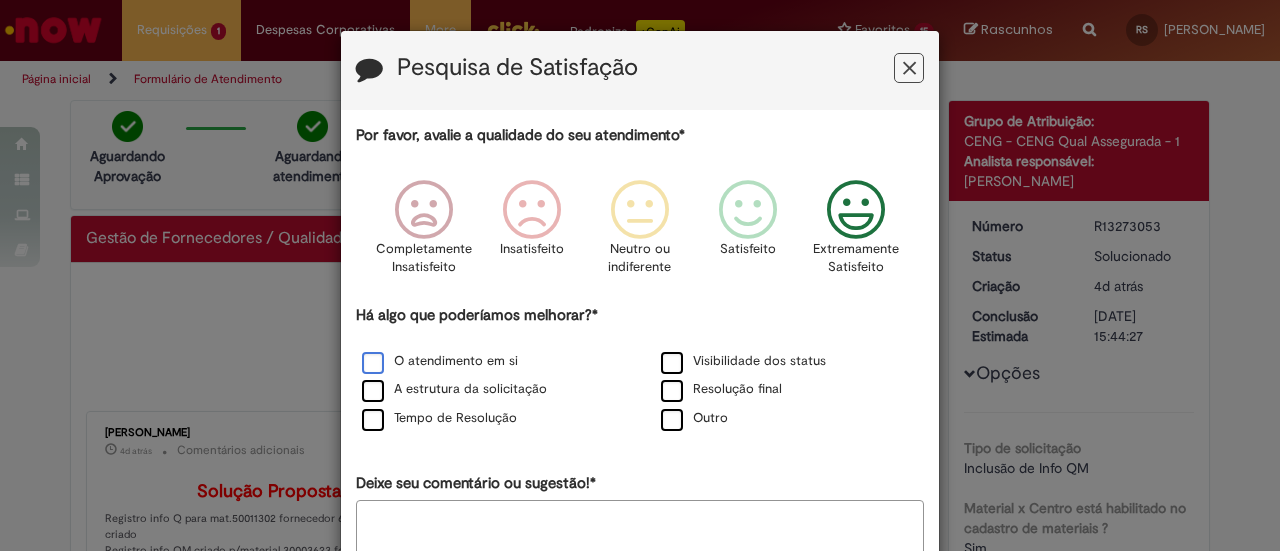 click on "O atendimento em si" at bounding box center (440, 361) 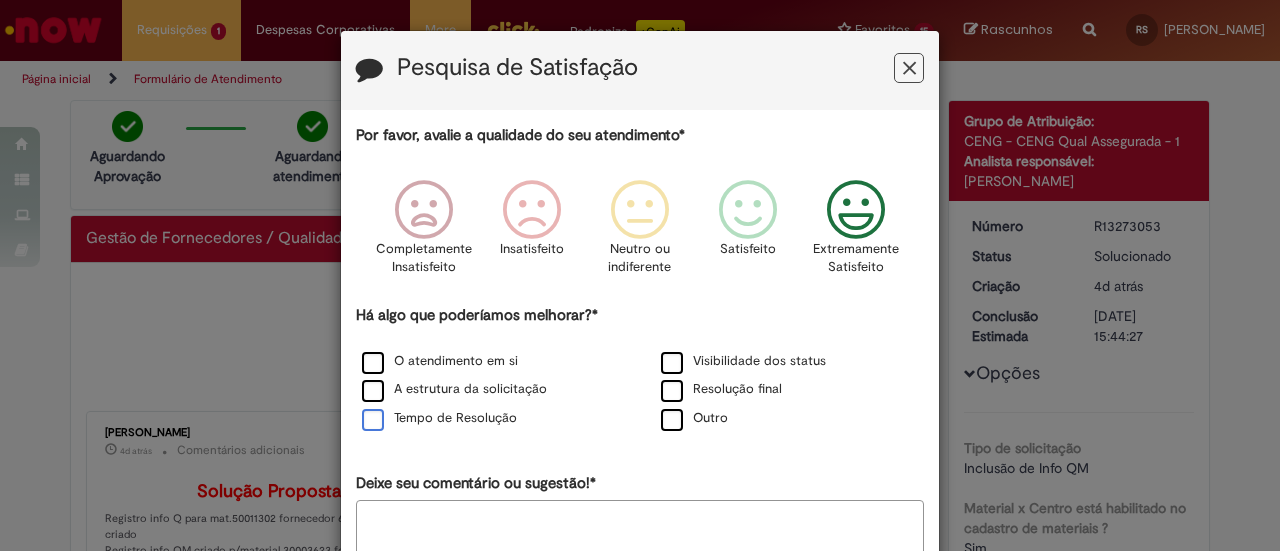 drag, startPoint x: 361, startPoint y: 417, endPoint x: 374, endPoint y: 417, distance: 13 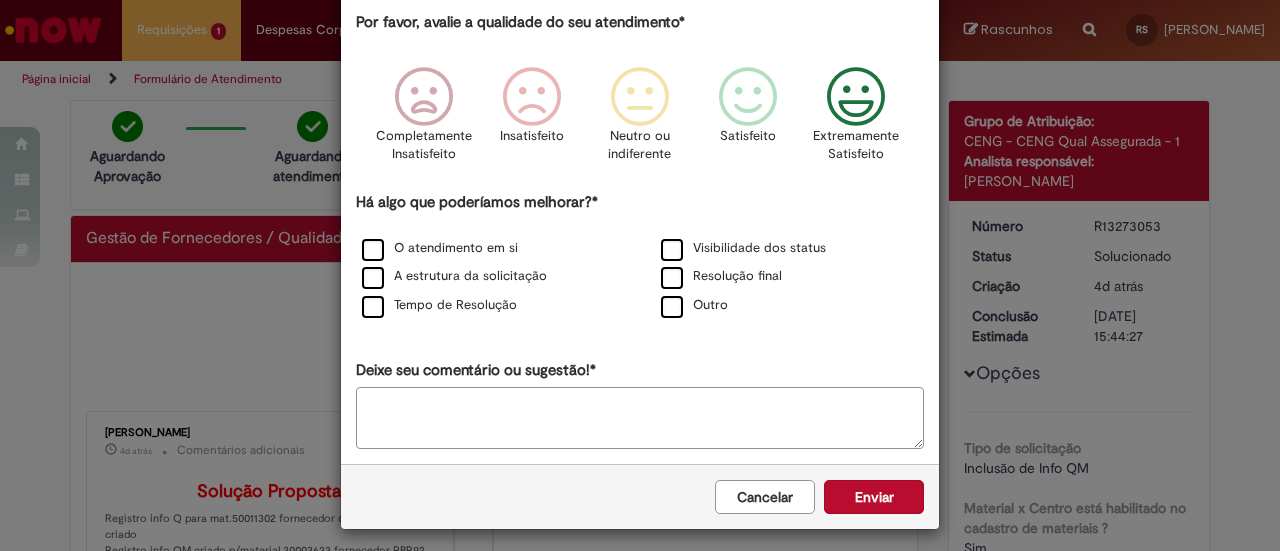 scroll, scrollTop: 119, scrollLeft: 0, axis: vertical 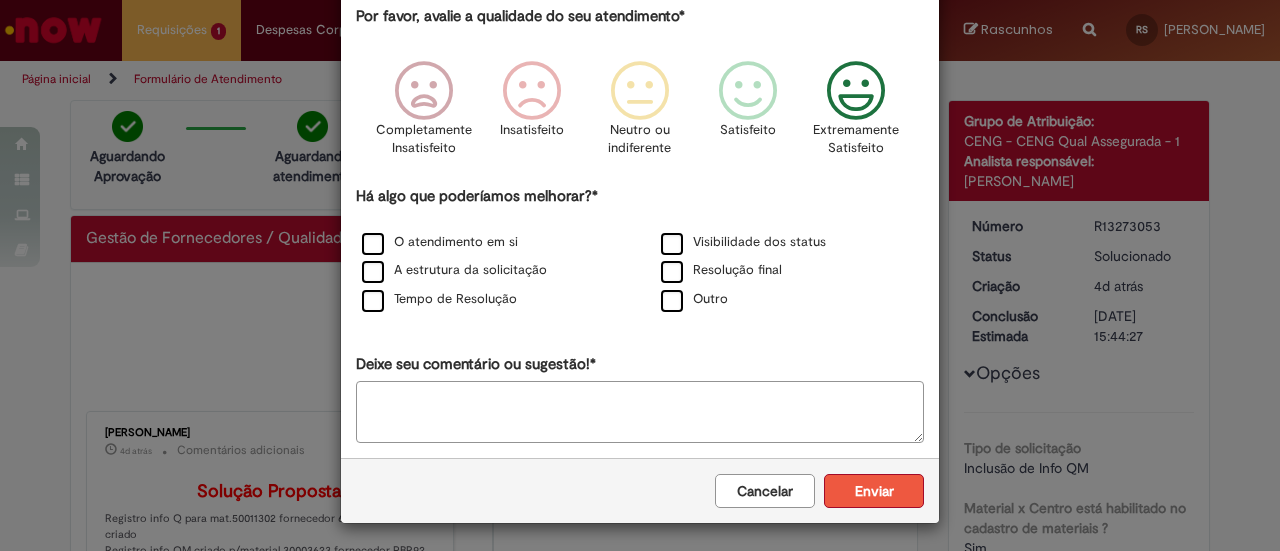 click on "Enviar" at bounding box center (874, 491) 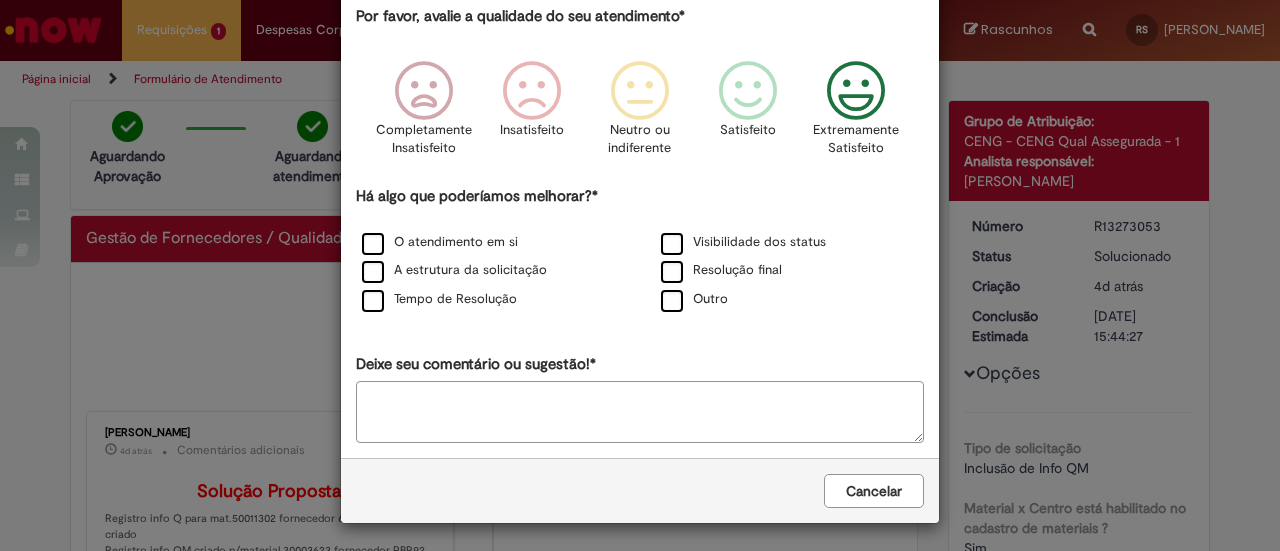 scroll, scrollTop: 0, scrollLeft: 0, axis: both 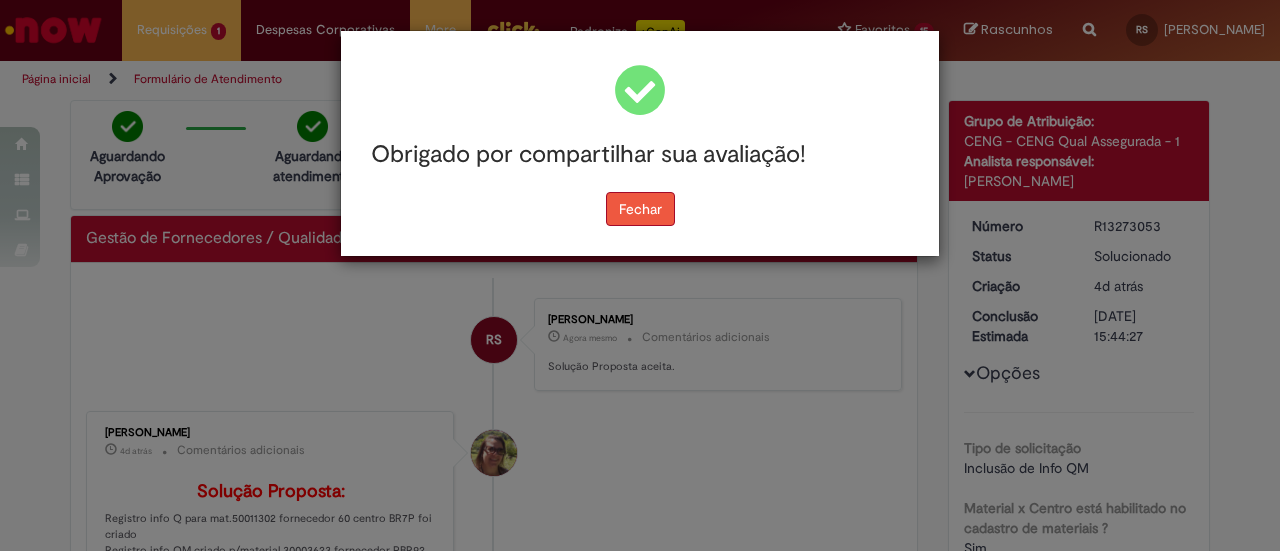 click on "Fechar" at bounding box center (640, 209) 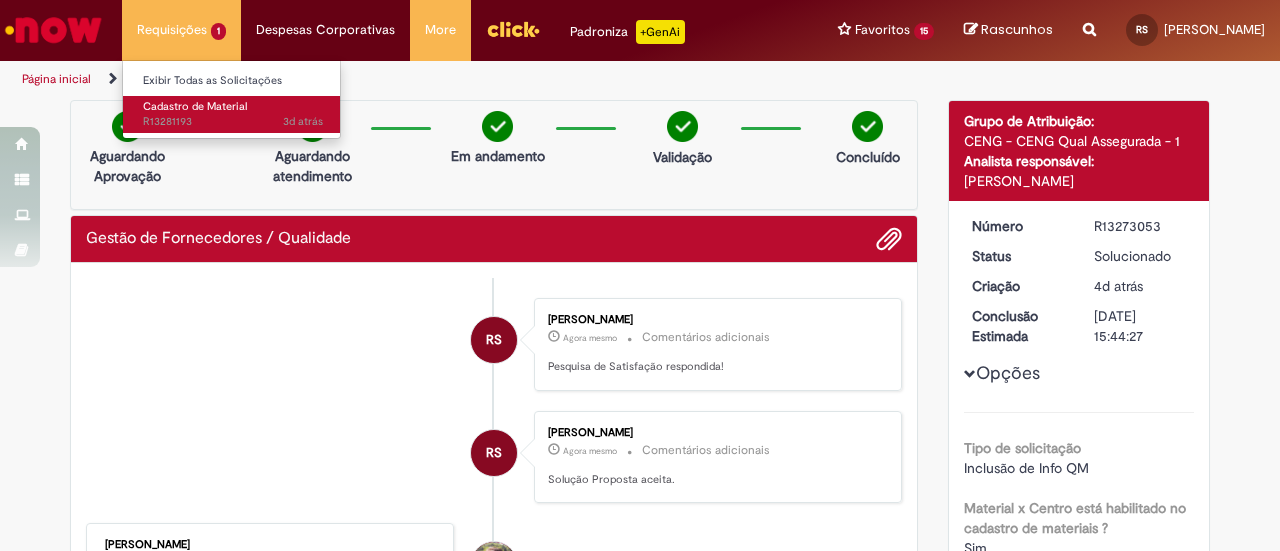 click on "Cadastro de Material" at bounding box center (195, 106) 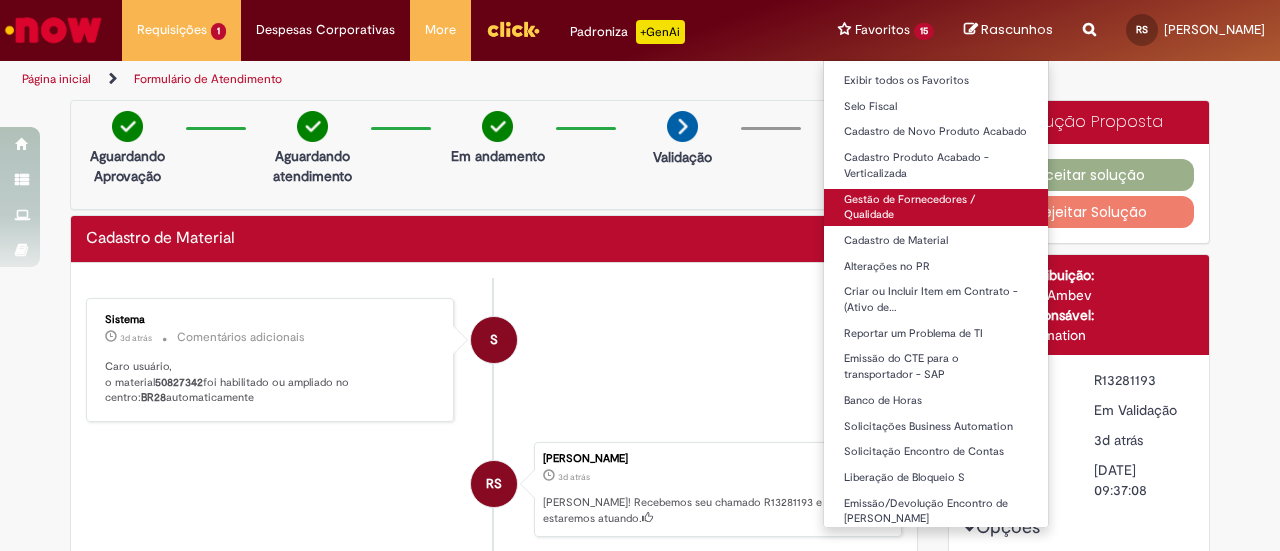 click on "Gestão de Fornecedores / Qualidade" at bounding box center (936, 207) 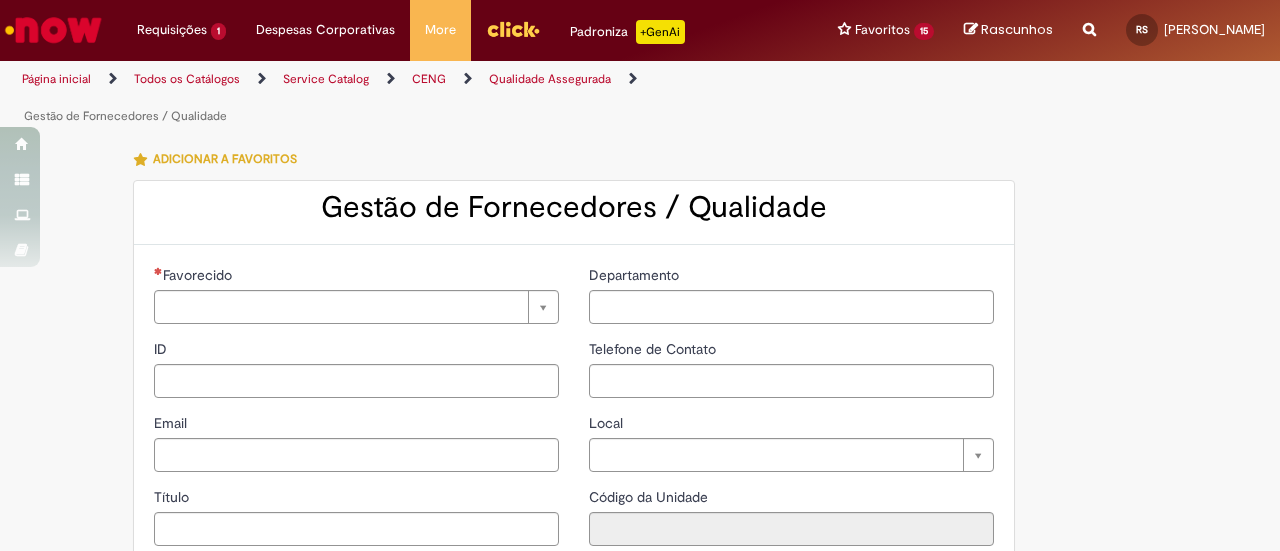 type on "********" 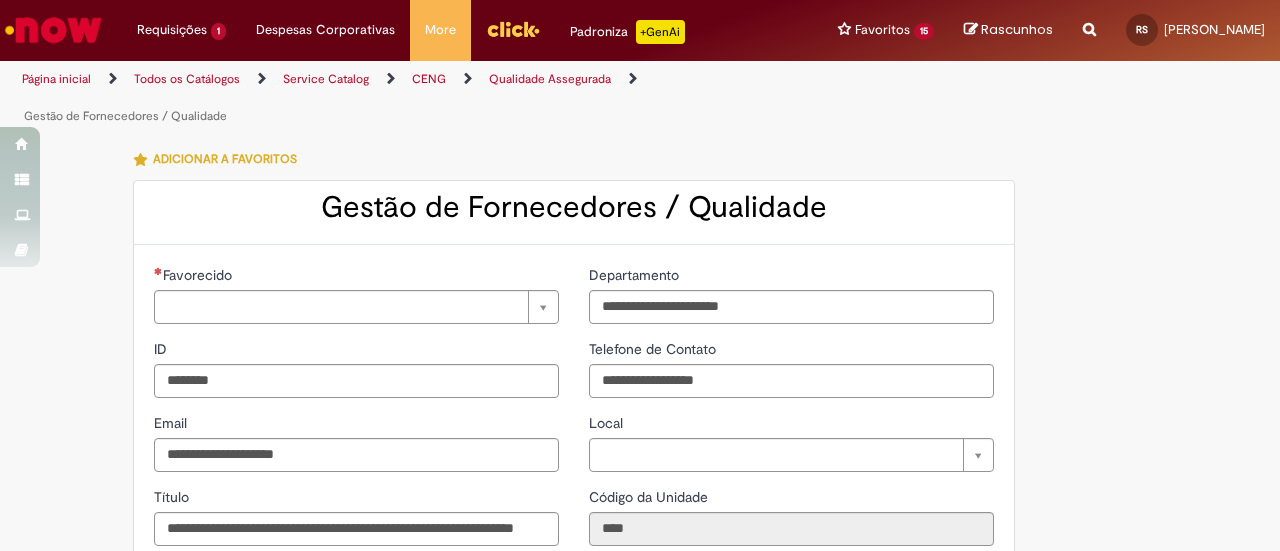 type on "**********" 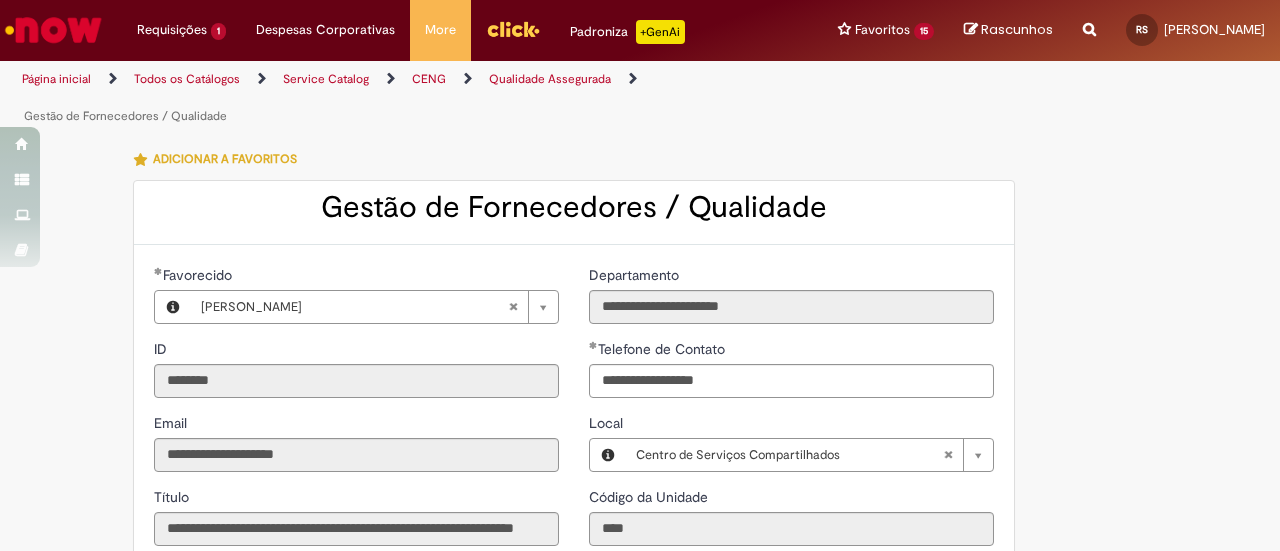 type on "**********" 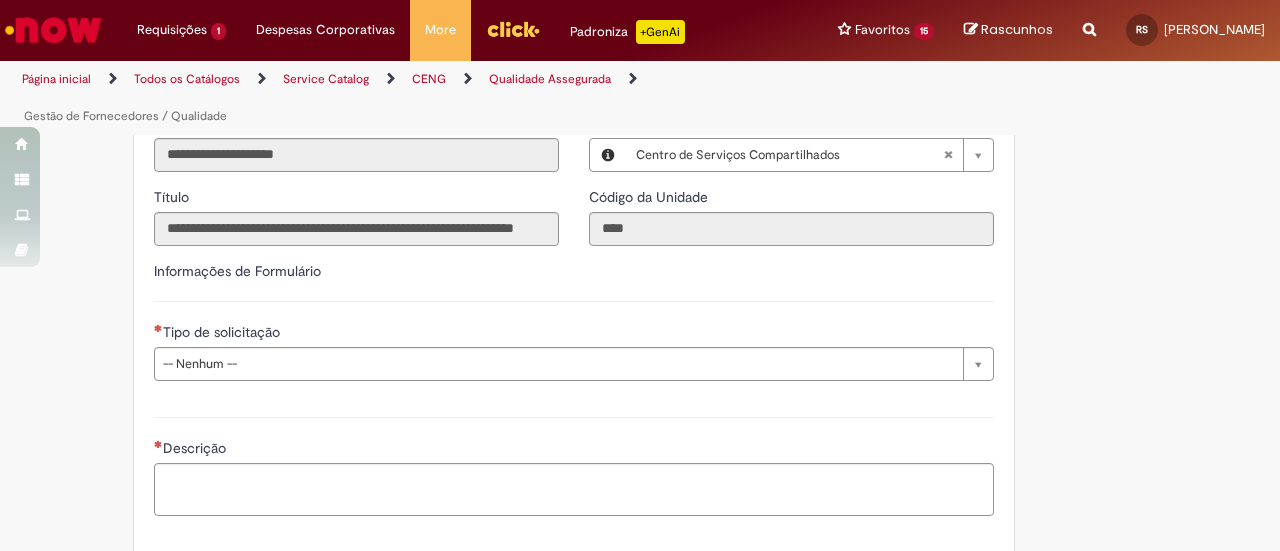 scroll, scrollTop: 300, scrollLeft: 0, axis: vertical 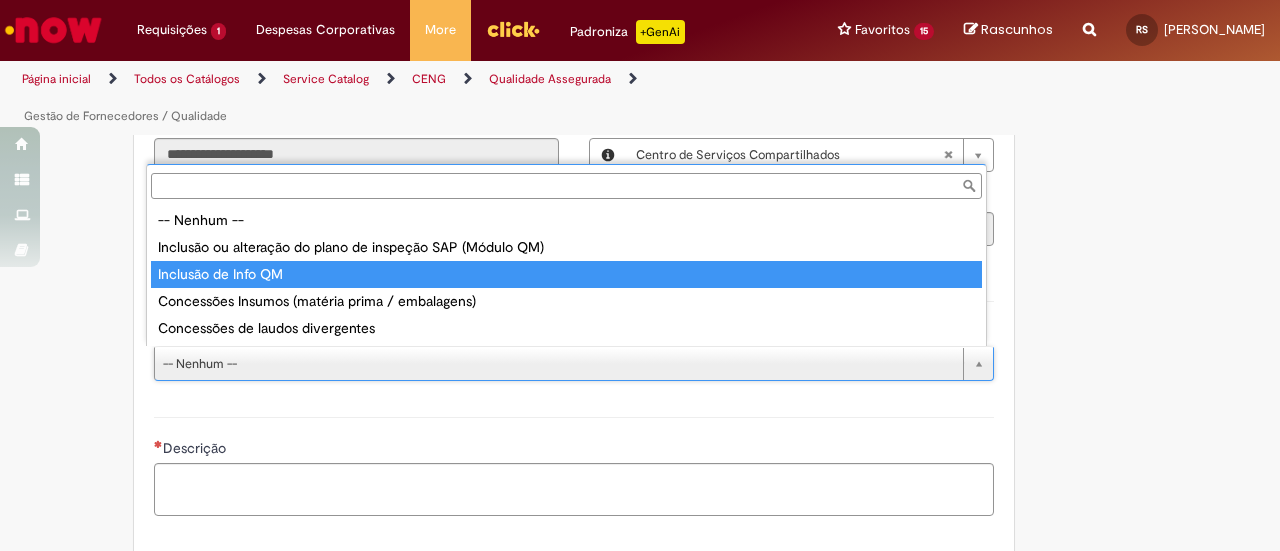 type on "**********" 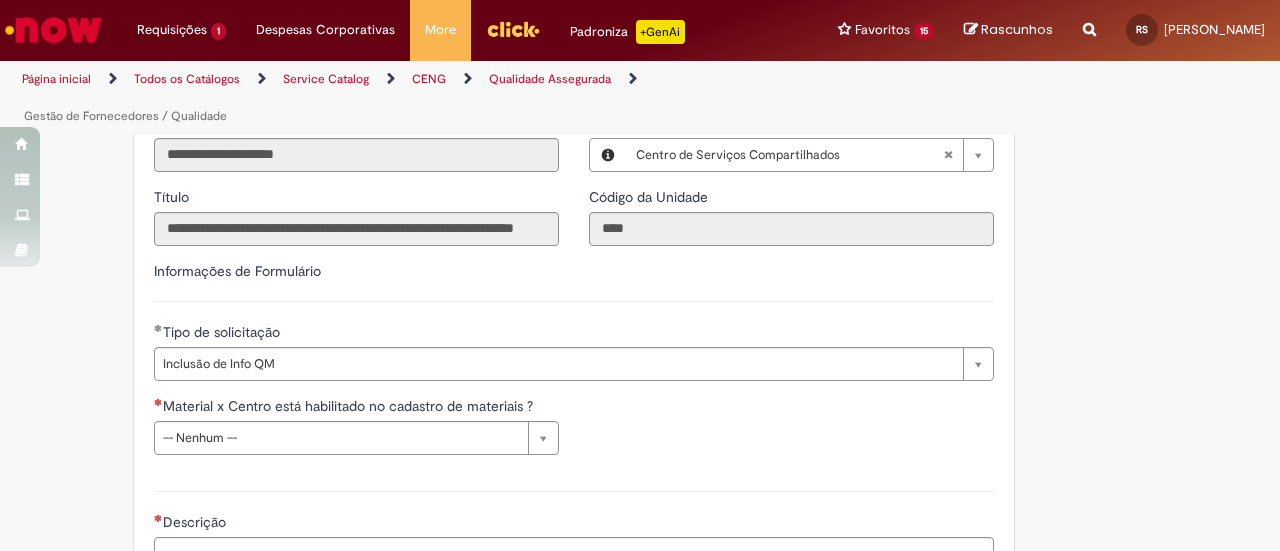 click on "**********" at bounding box center [574, 433] 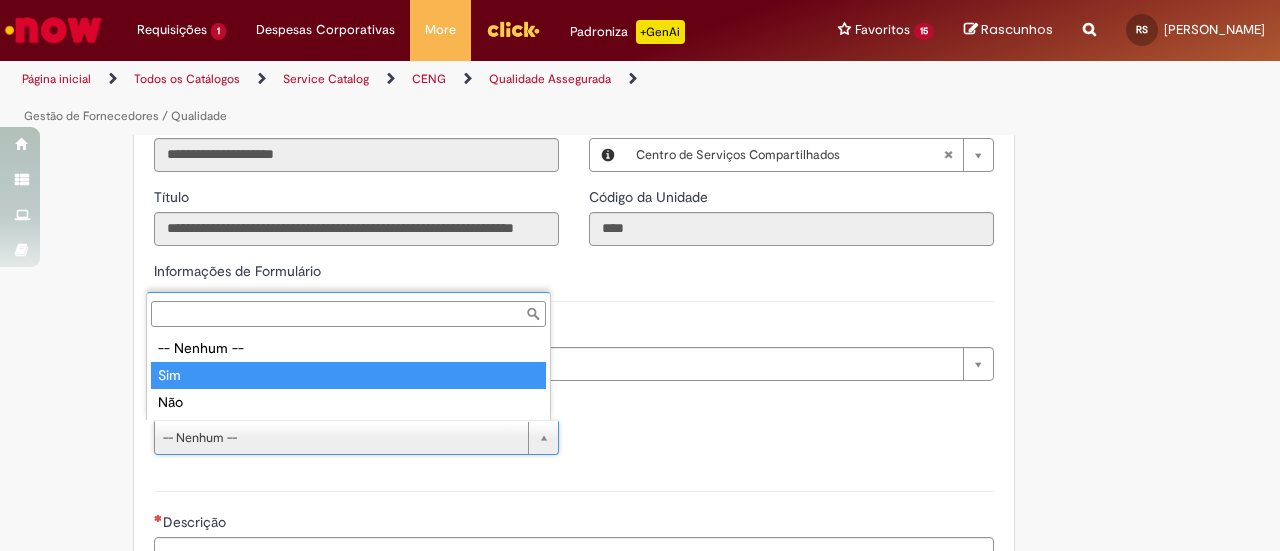 type on "***" 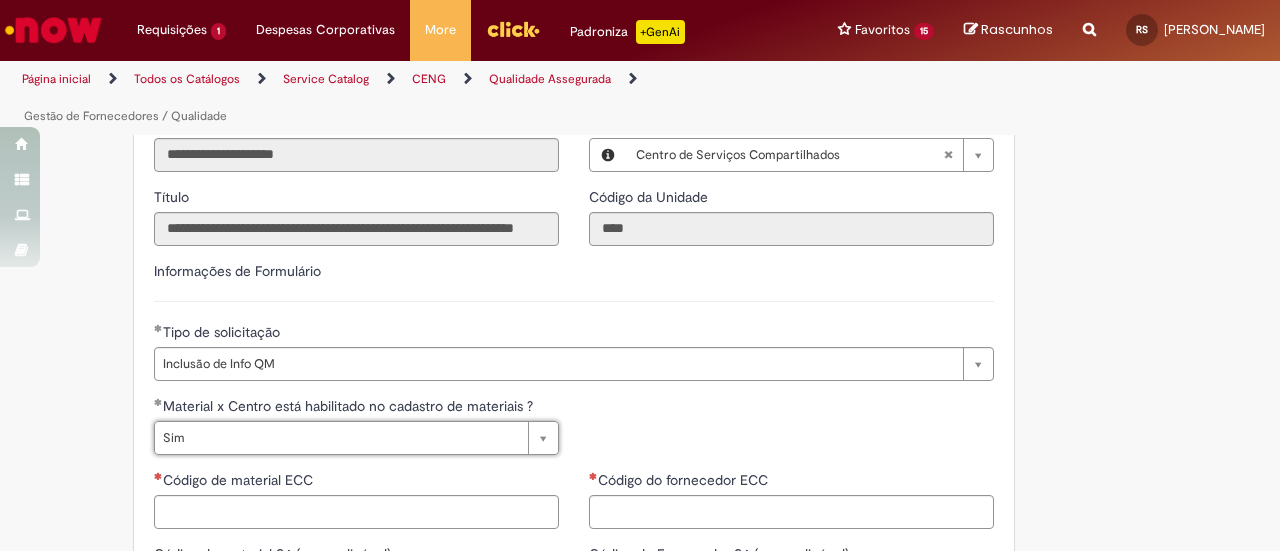 click on "**********" at bounding box center (574, 433) 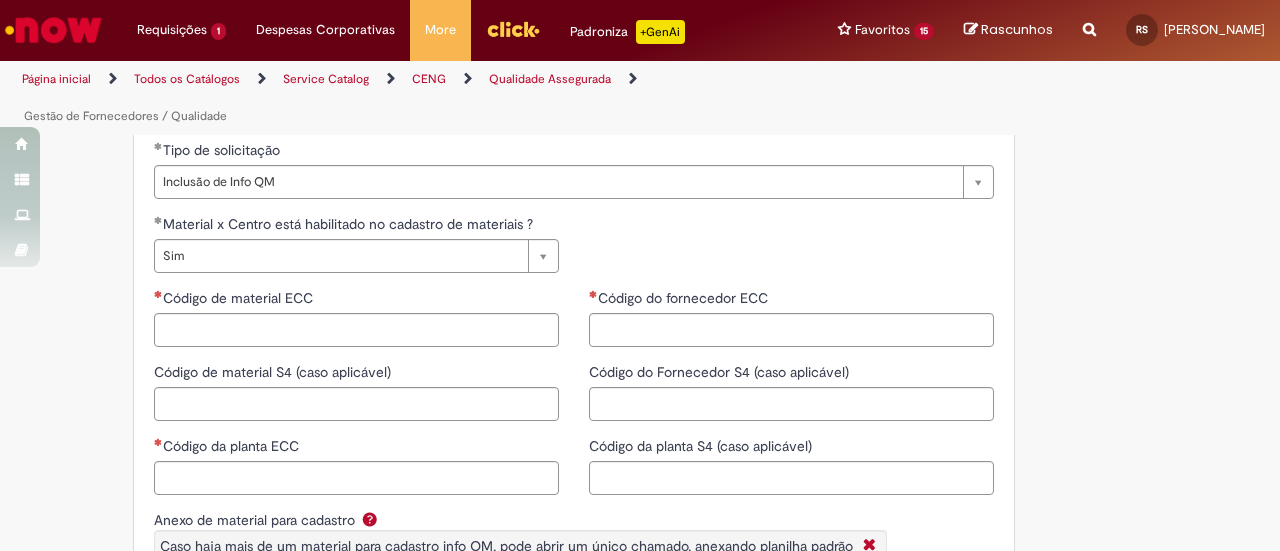 scroll, scrollTop: 500, scrollLeft: 0, axis: vertical 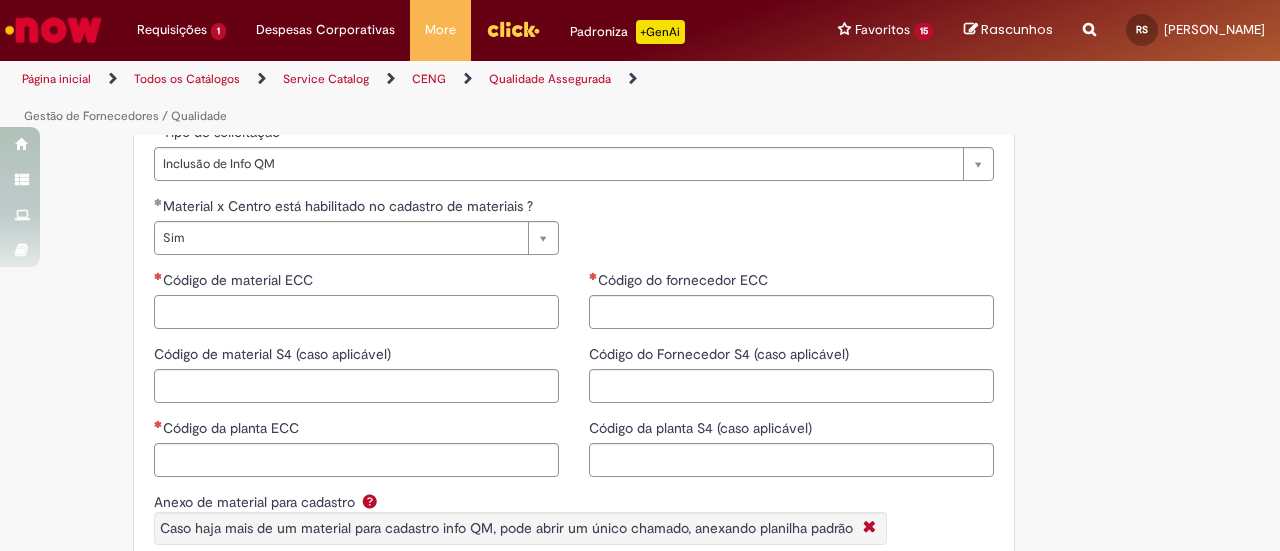 click on "Código de material ECC" at bounding box center (356, 312) 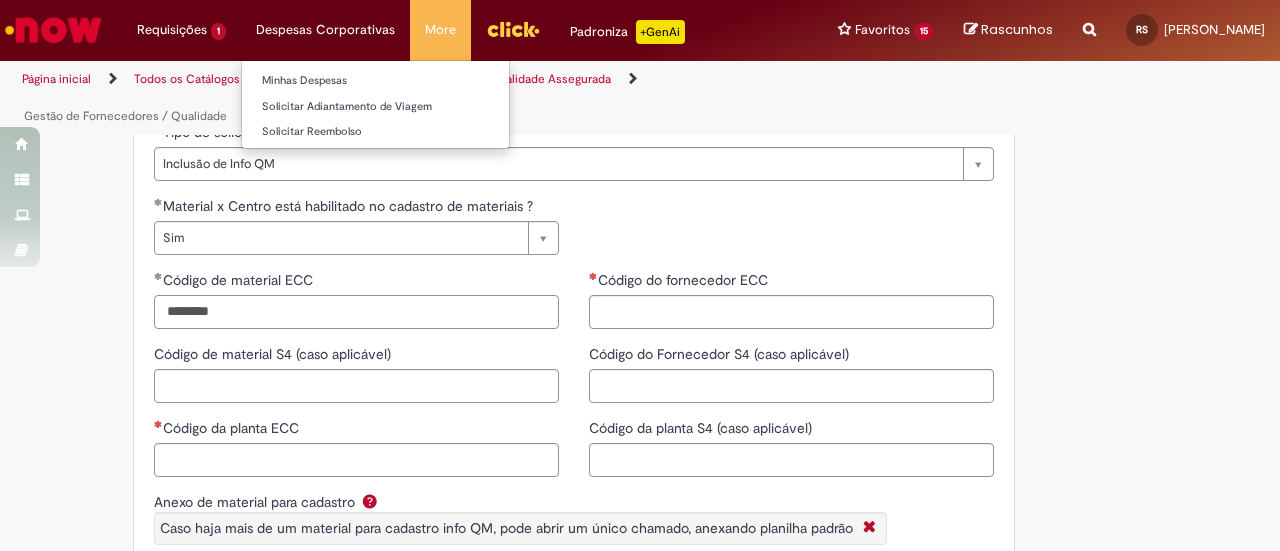 type on "********" 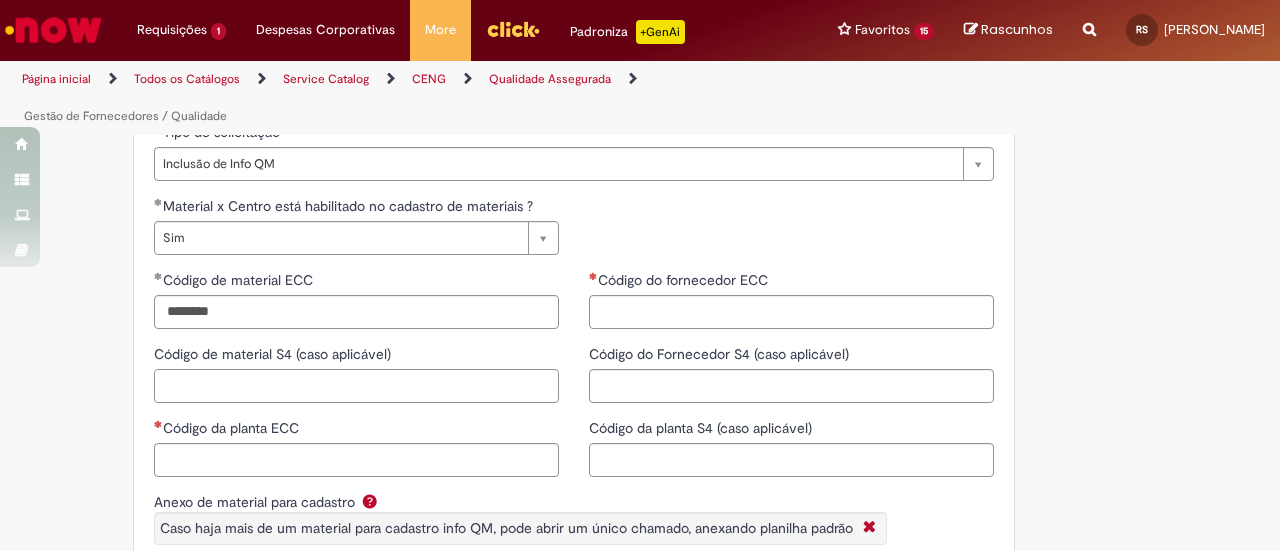 click on "Código de material S4 (caso aplicável)" at bounding box center [356, 386] 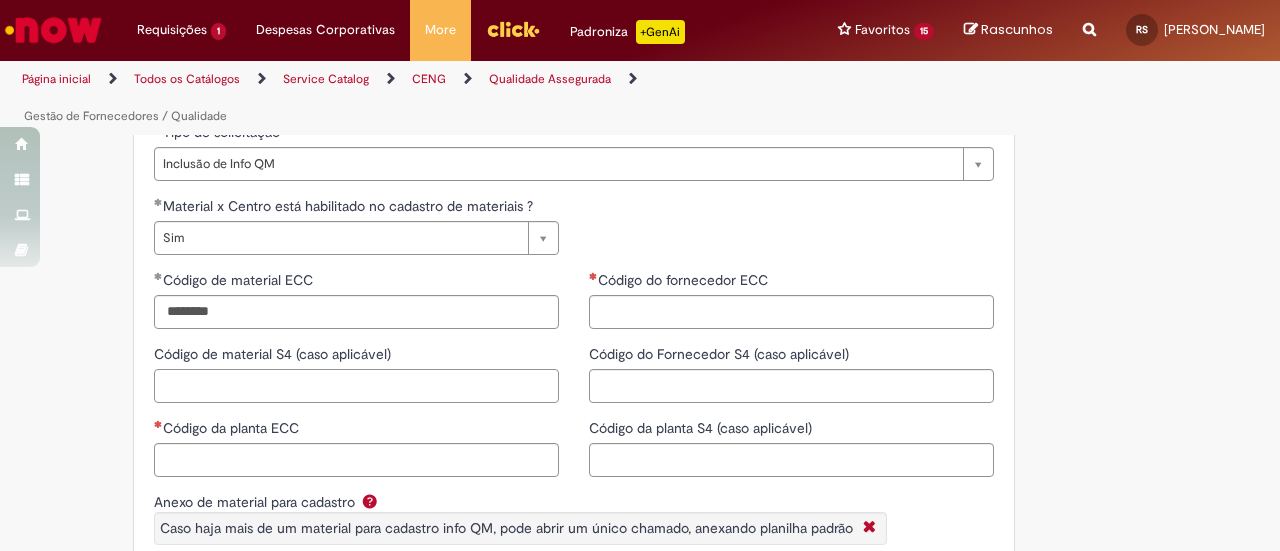paste on "********" 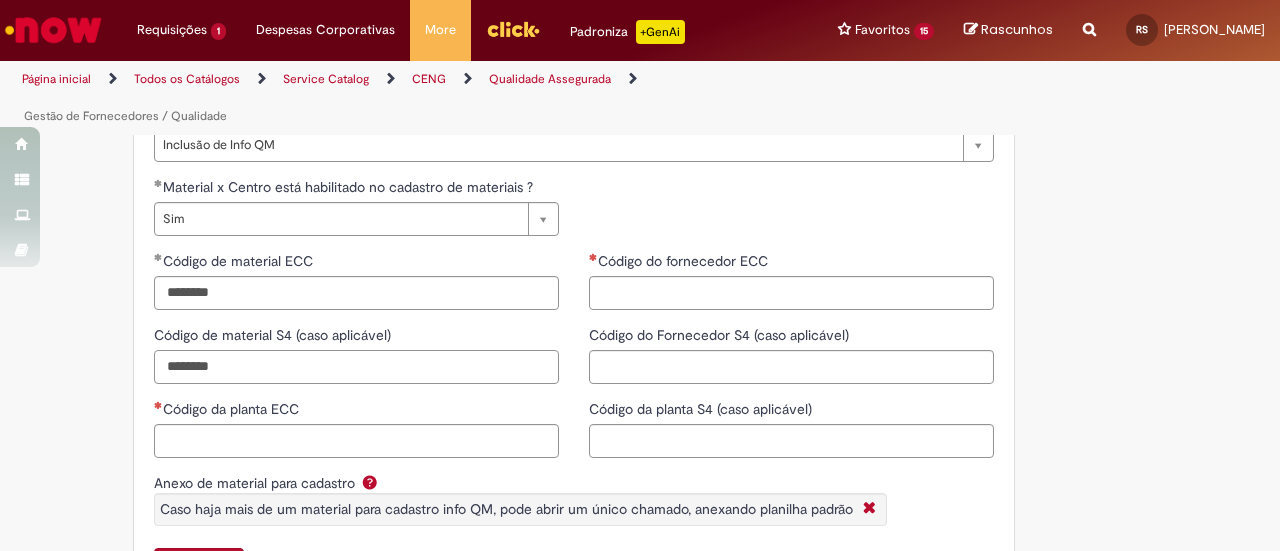 scroll, scrollTop: 500, scrollLeft: 0, axis: vertical 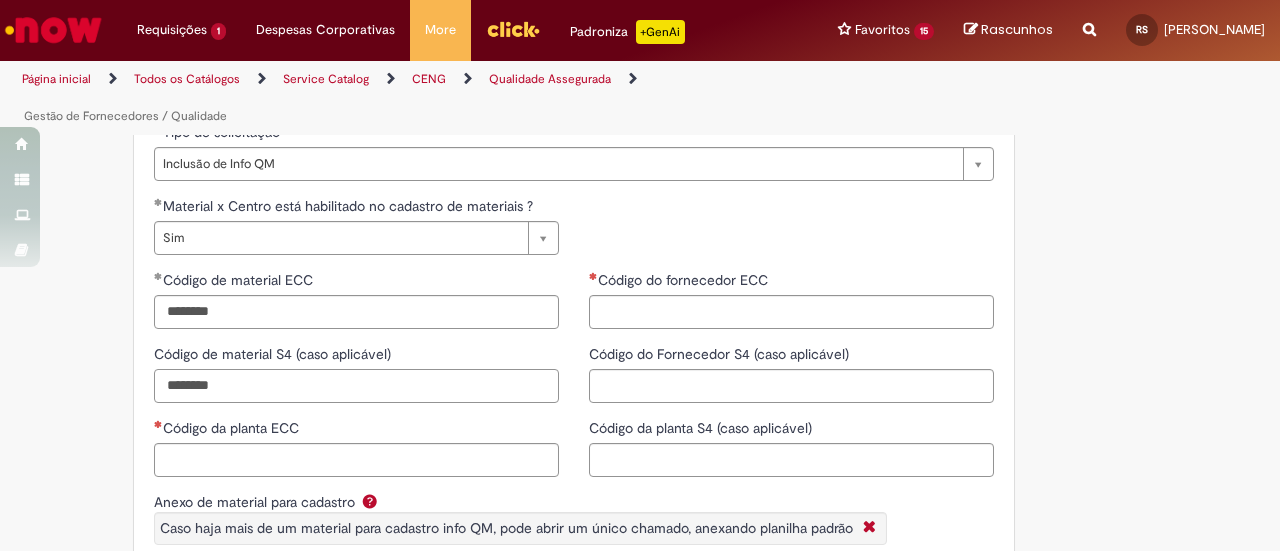 type on "********" 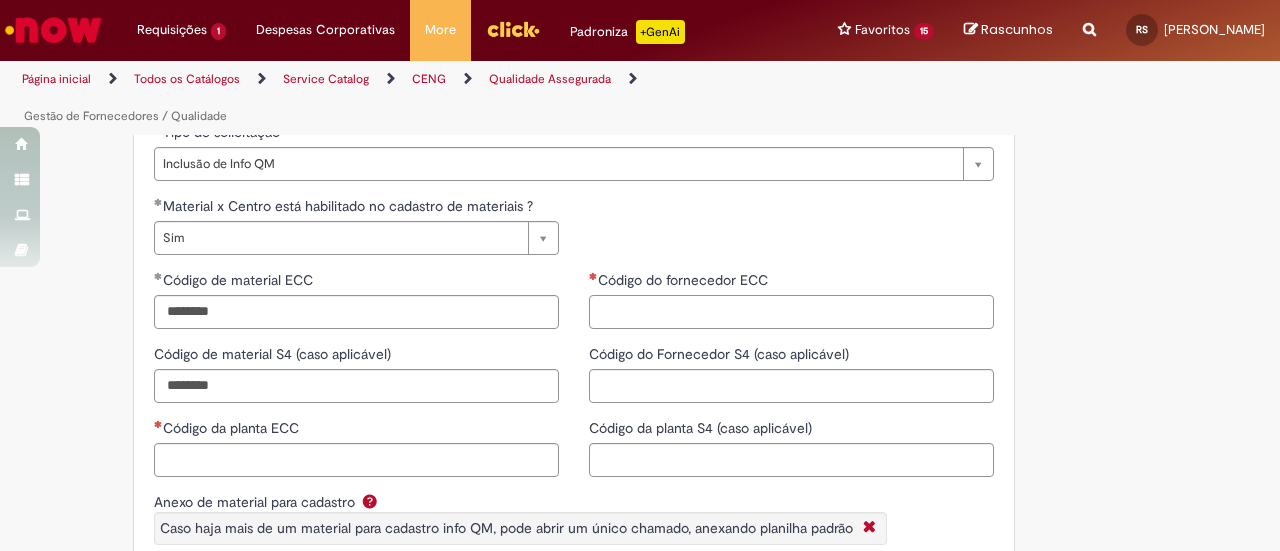 click on "Código do fornecedor ECC" at bounding box center [791, 312] 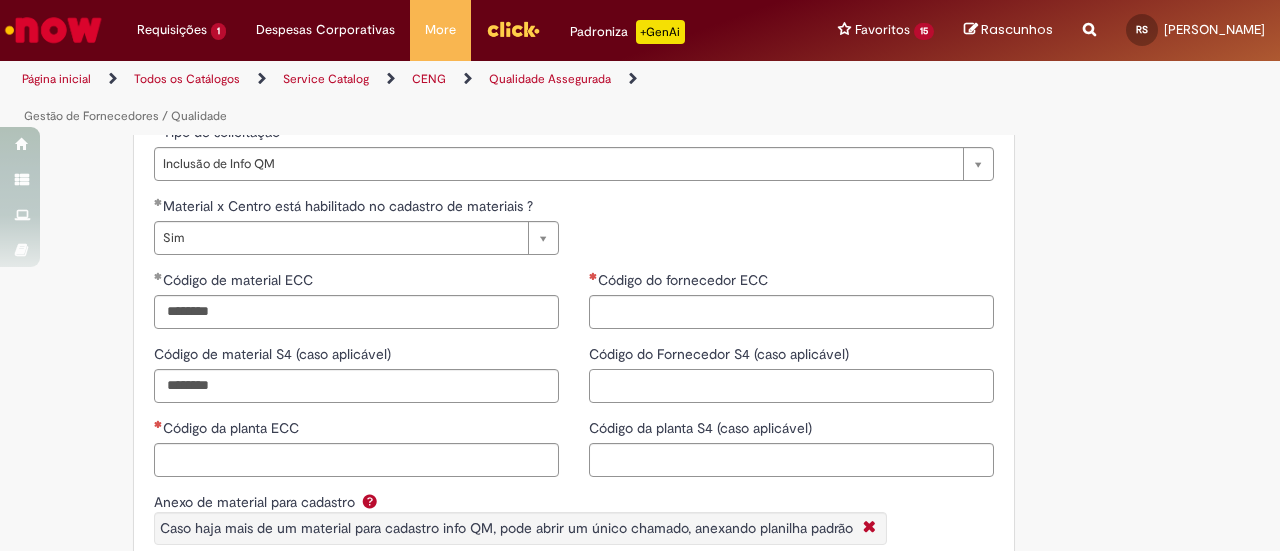 click on "Código do Fornecedor S4 (caso aplicável)" at bounding box center (791, 386) 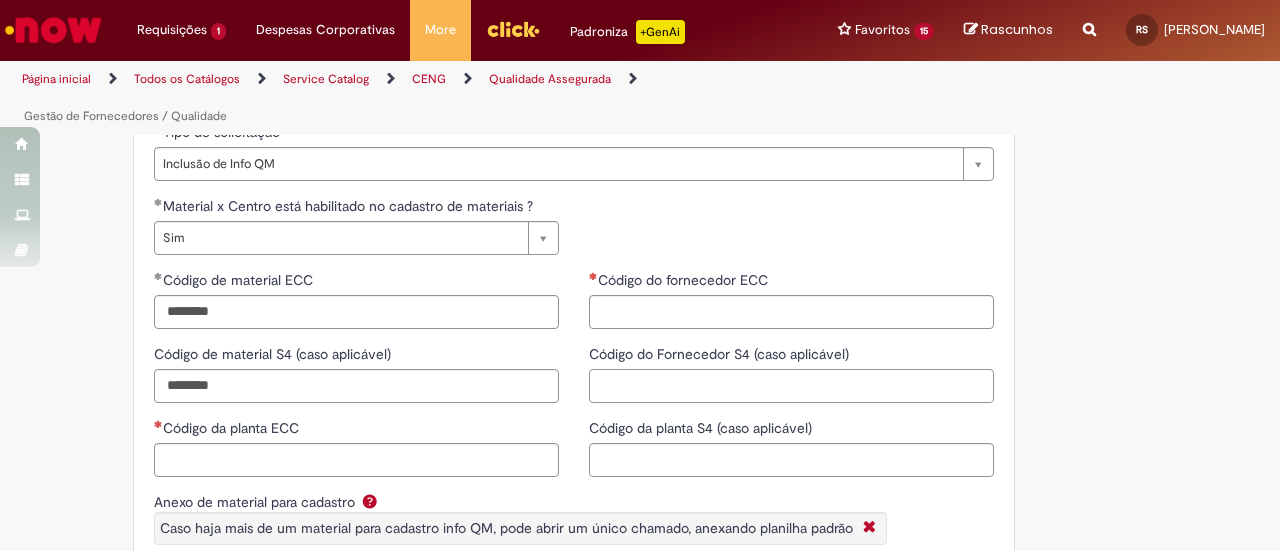 type on "*" 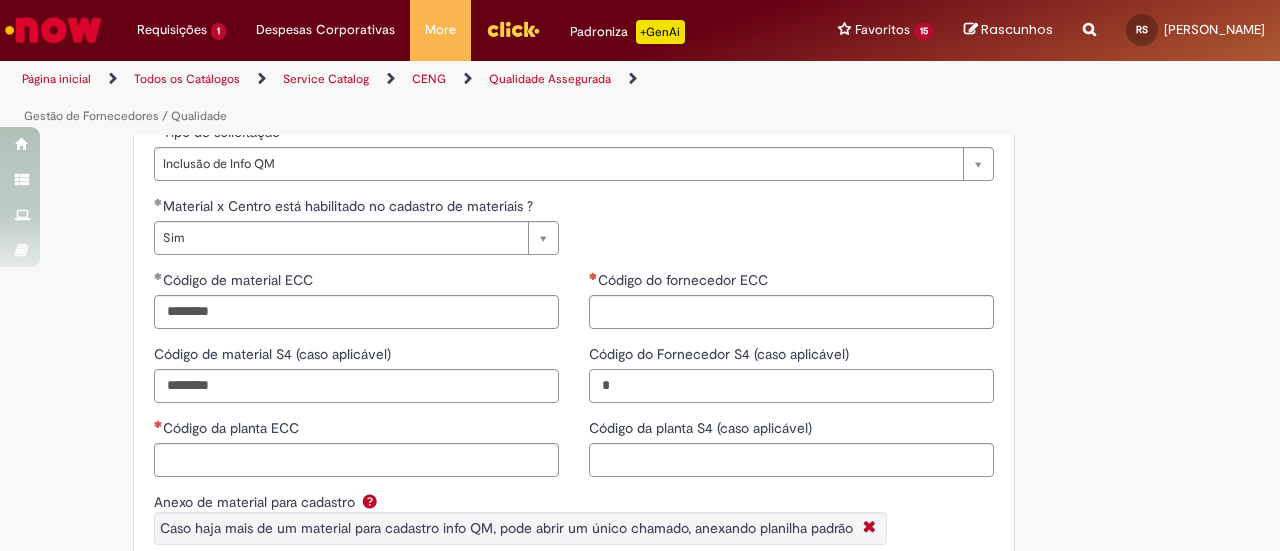 type 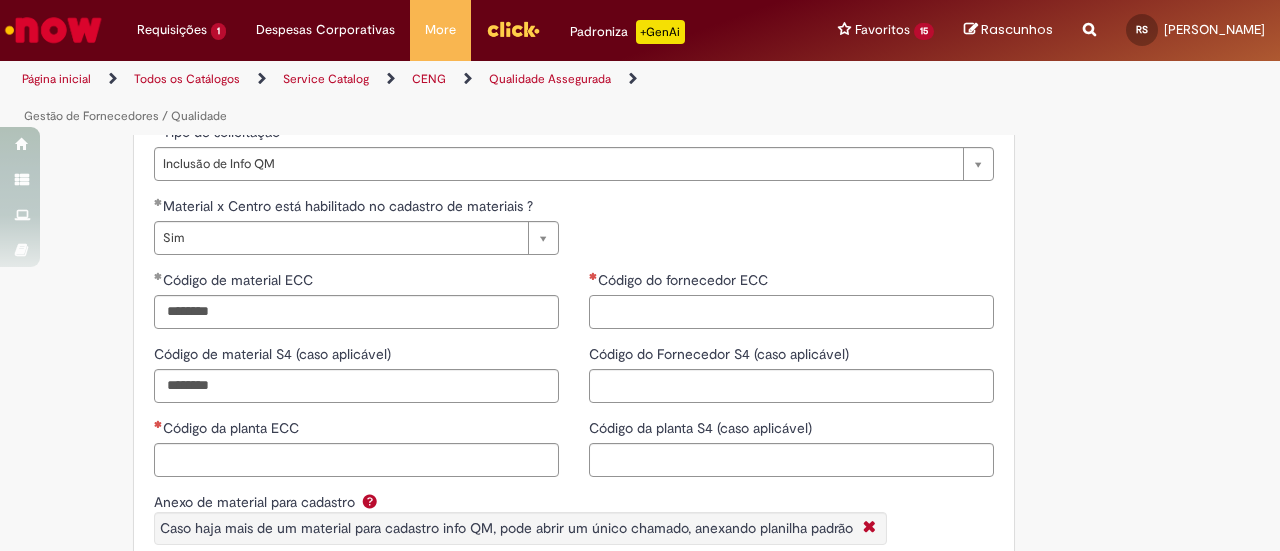 click on "Código do fornecedor ECC" at bounding box center (791, 312) 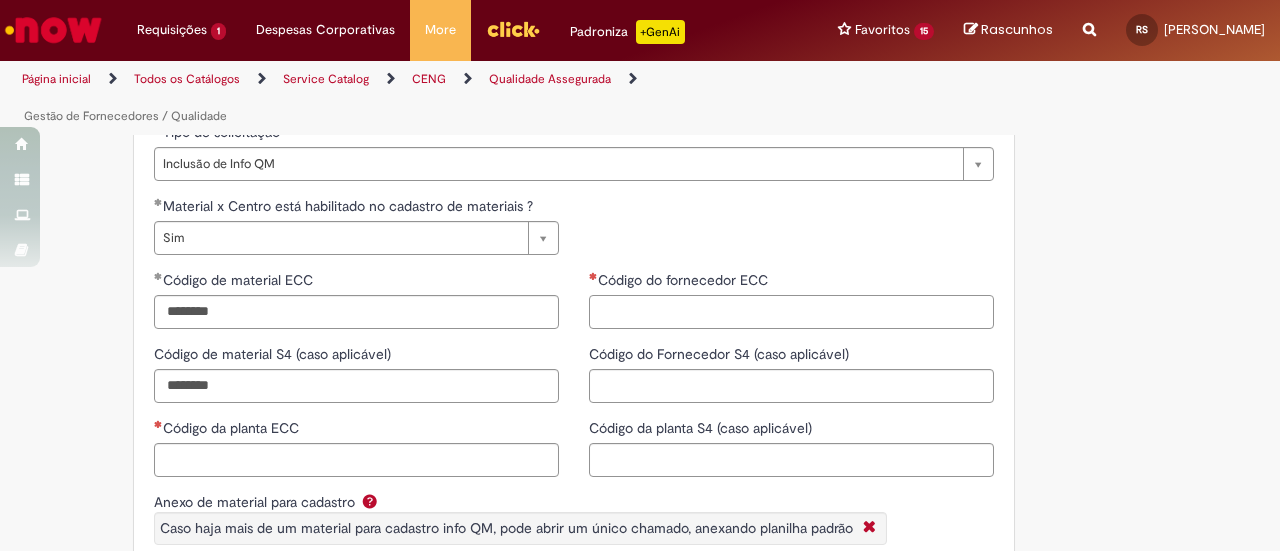 type on "*" 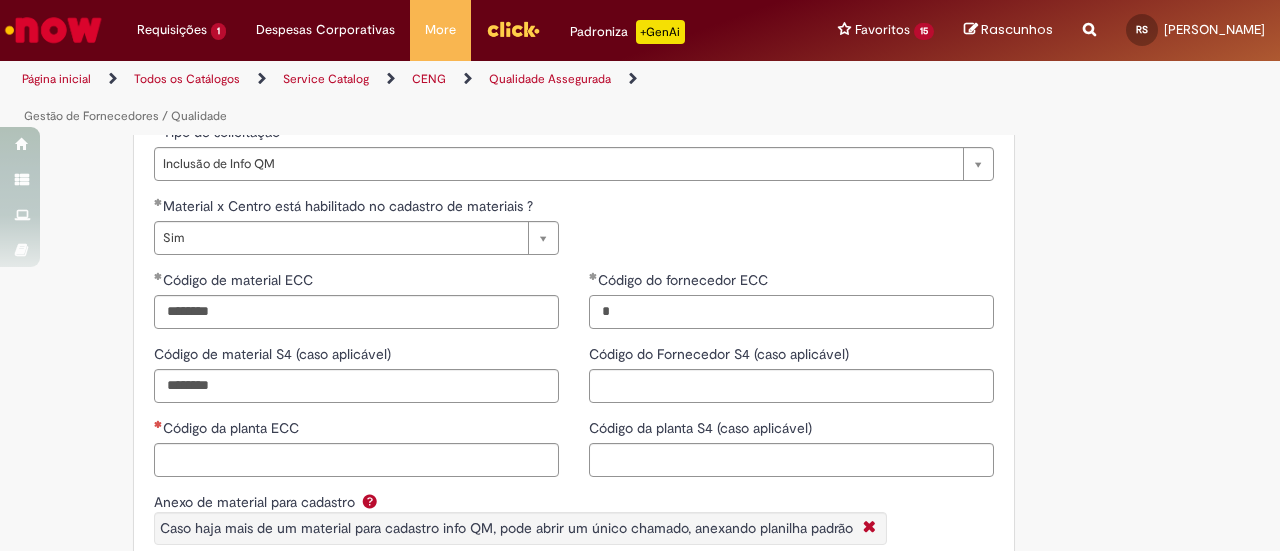 type 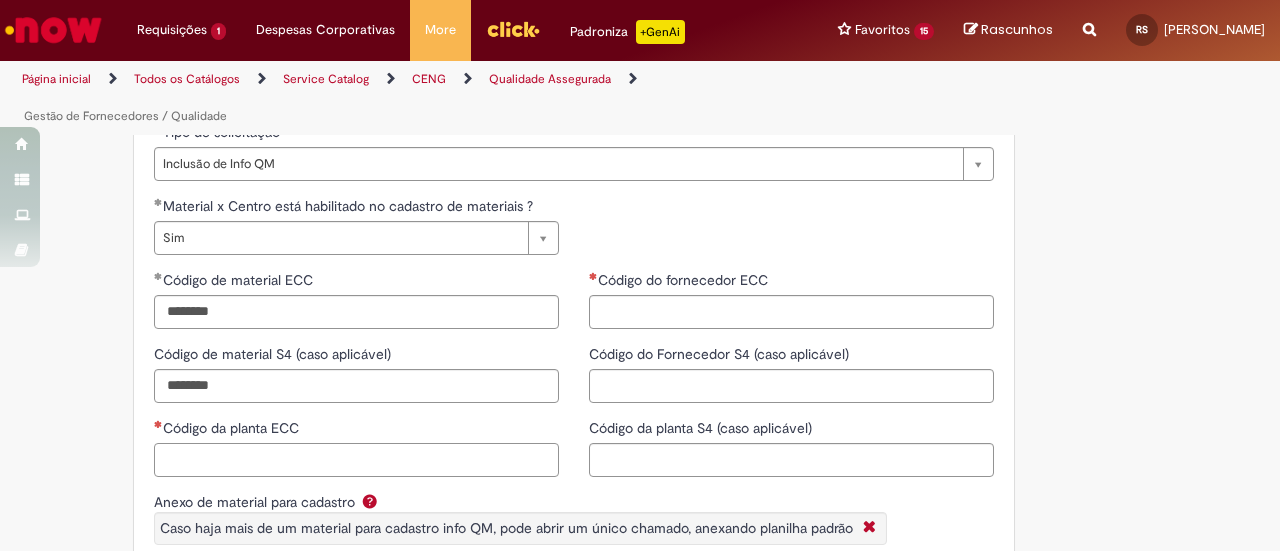 click on "Código da planta ECC" at bounding box center (356, 460) 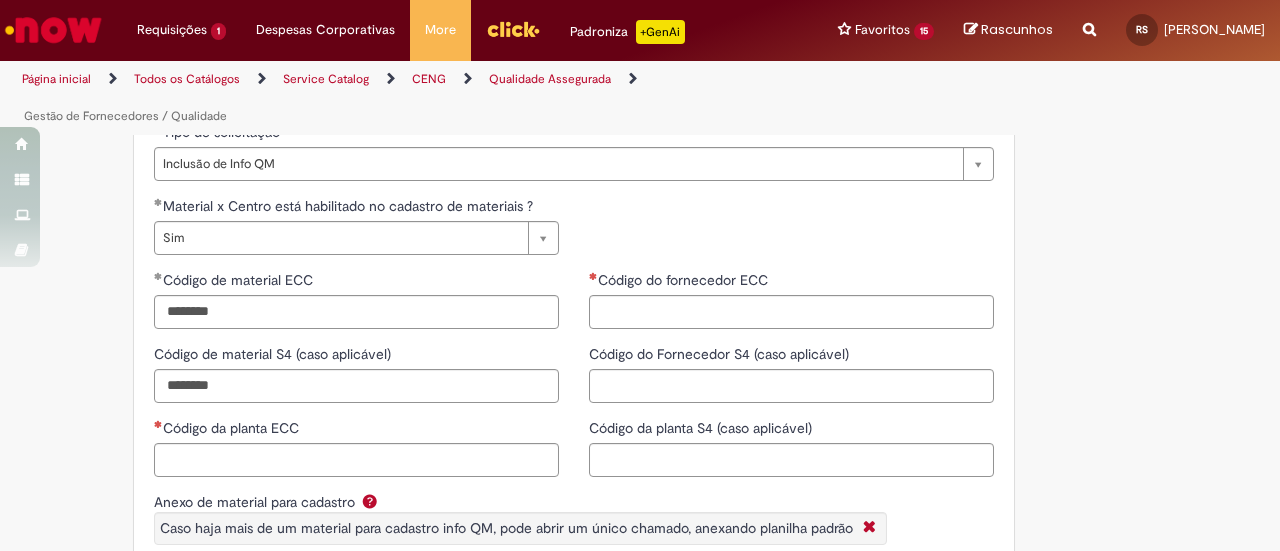 click on "Código da planta ECC" at bounding box center [356, 430] 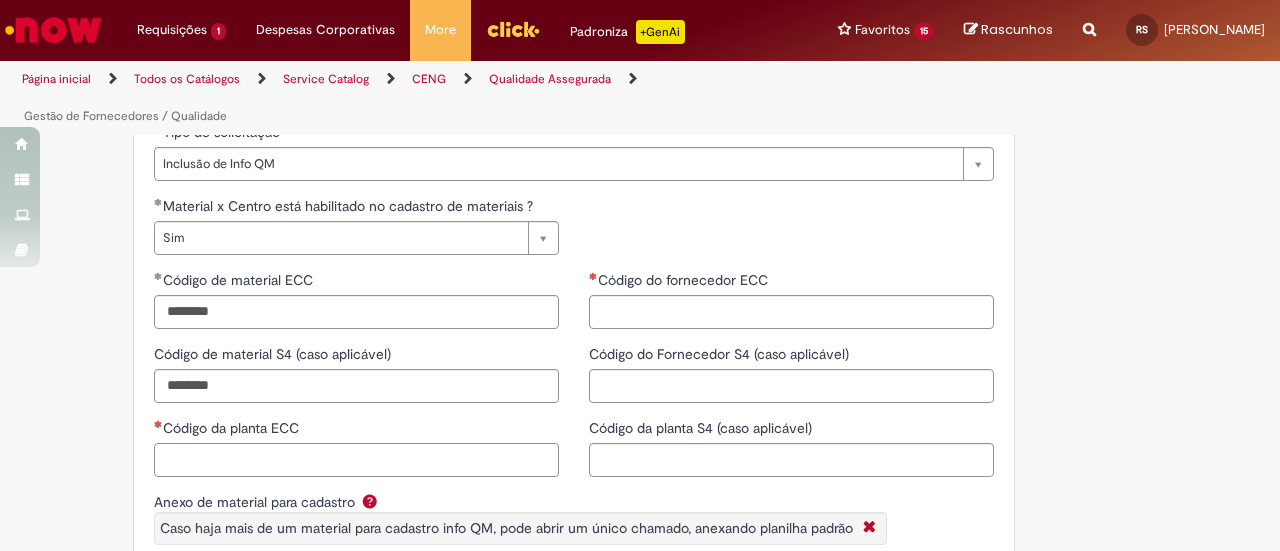 click on "Código da planta ECC" at bounding box center [356, 460] 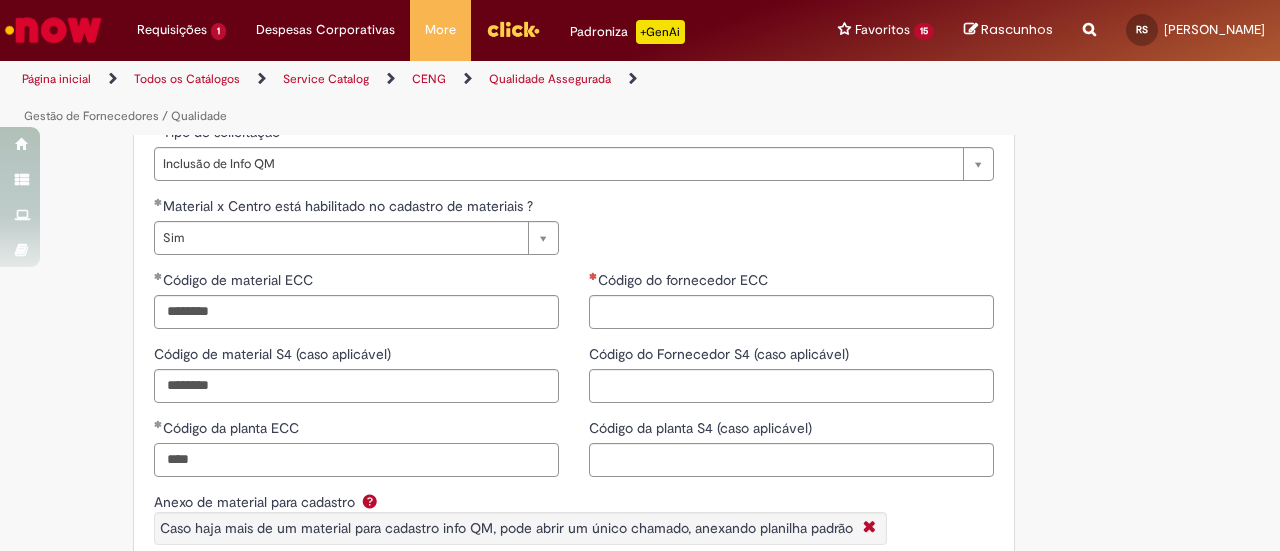 type on "****" 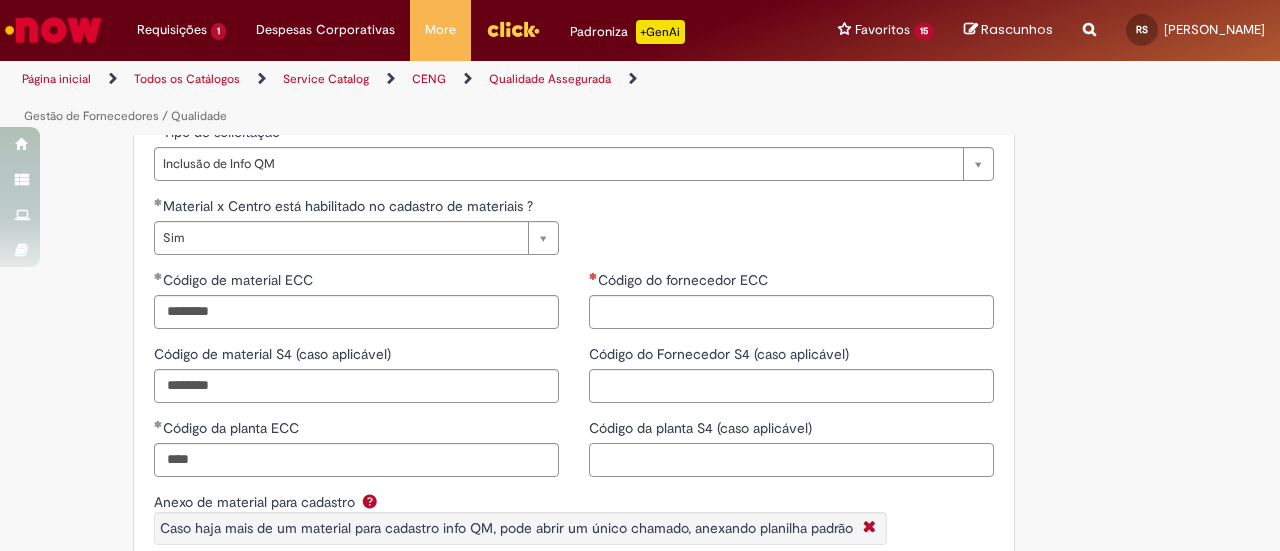click on "Código da planta S4 (caso aplicável)" at bounding box center (791, 460) 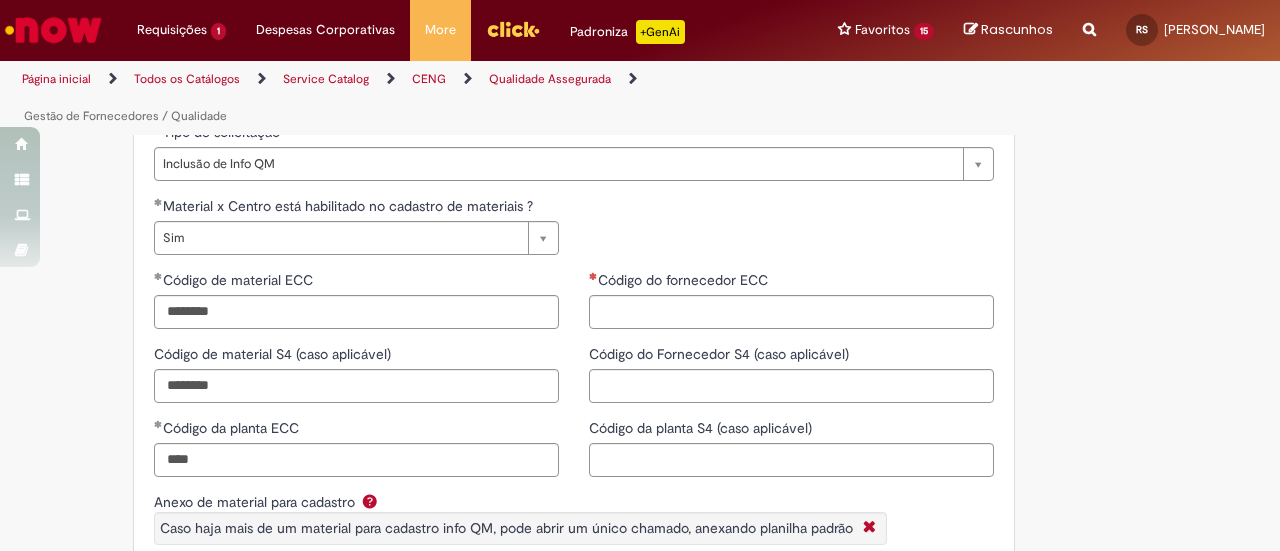 click on "Anexo de material para cadastro Caso haja mais de um material para cadastro info QM, pode abrir um único chamado, anexando planilha padrão" at bounding box center [520, 523] 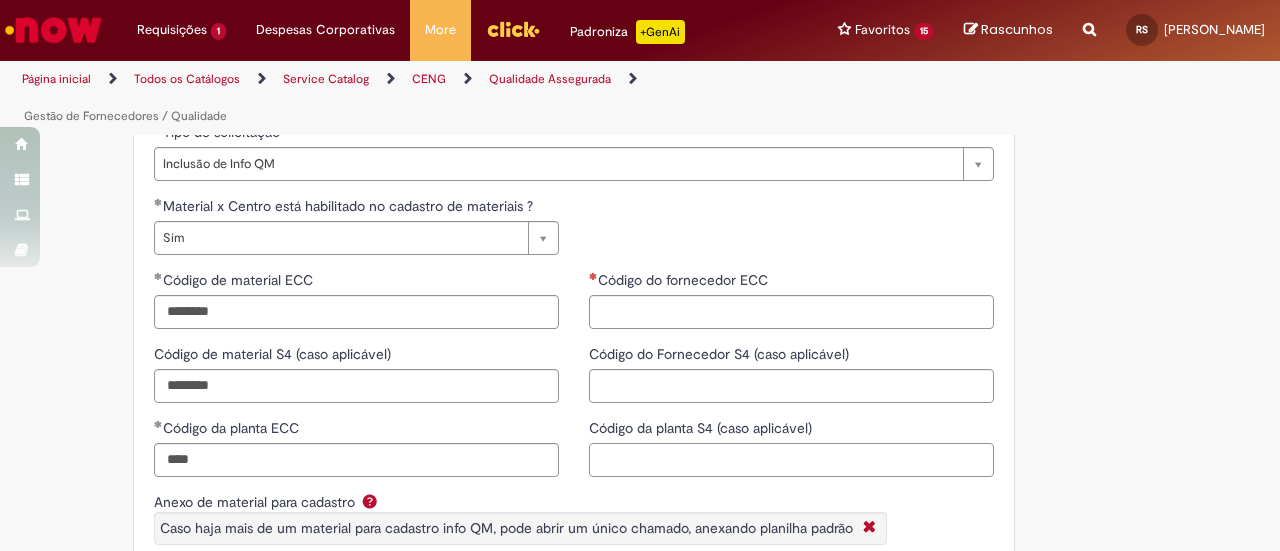 click on "Código da planta S4 (caso aplicável)" at bounding box center [791, 460] 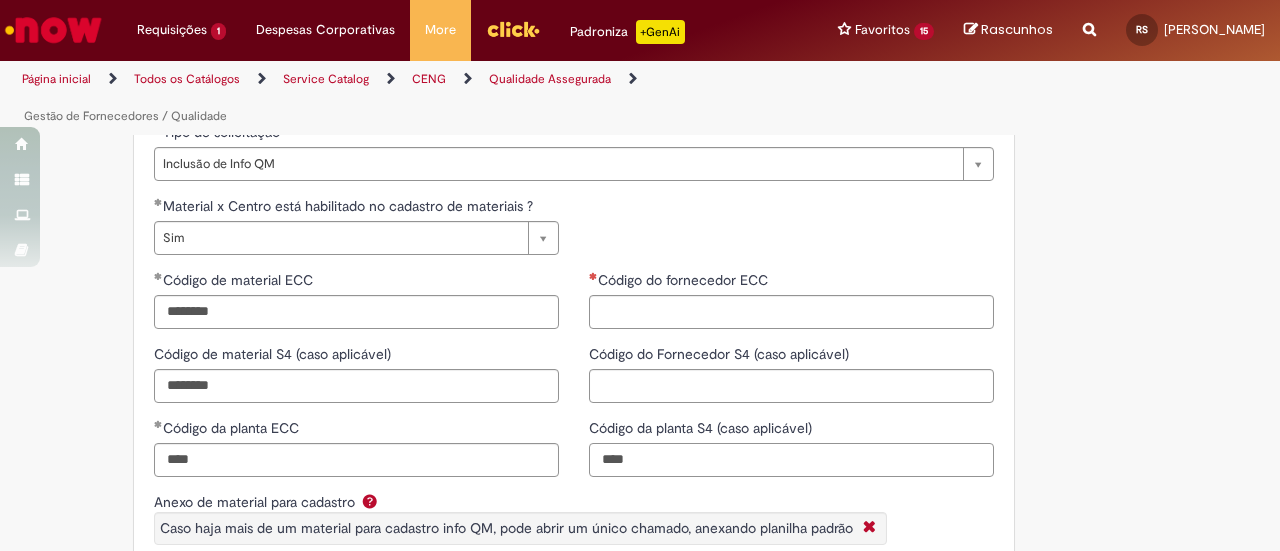 type on "****" 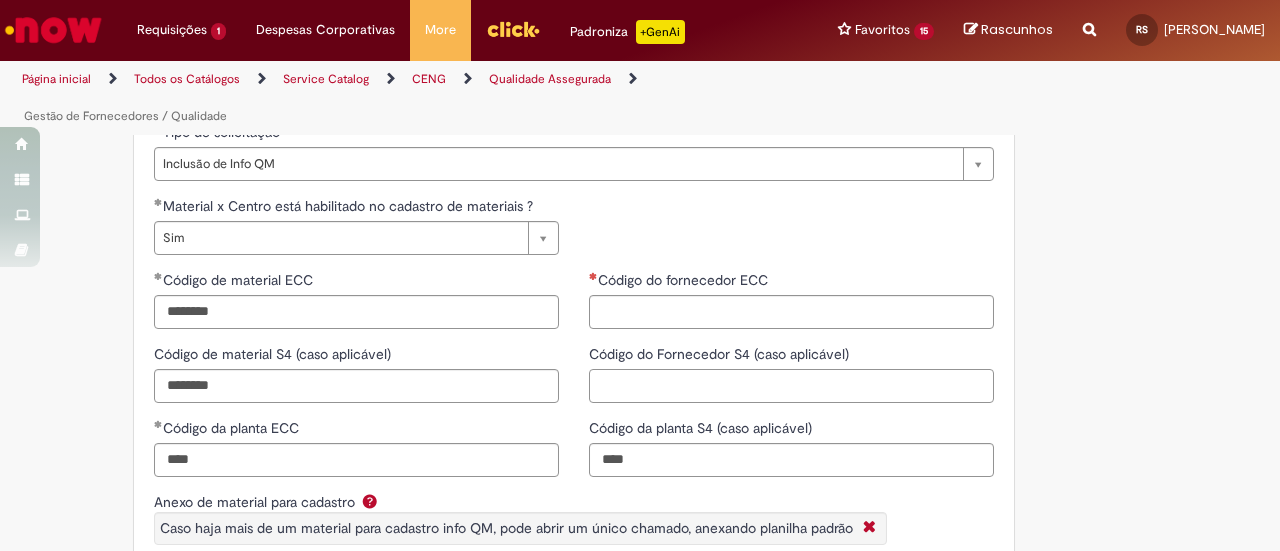 click on "Código do Fornecedor S4 (caso aplicável)" at bounding box center (791, 386) 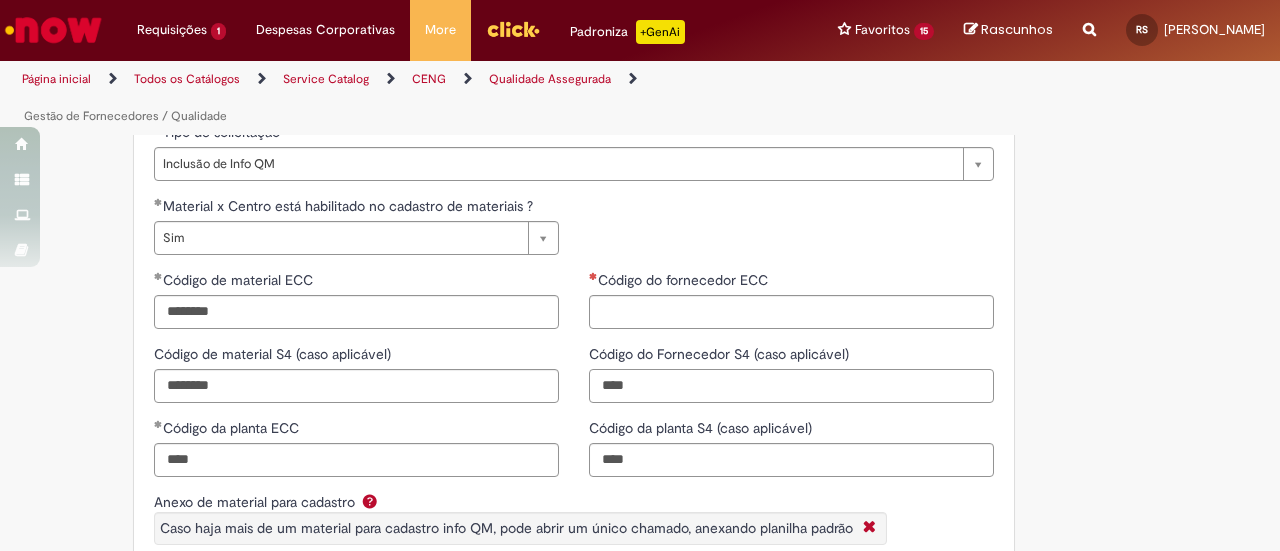 type on "****" 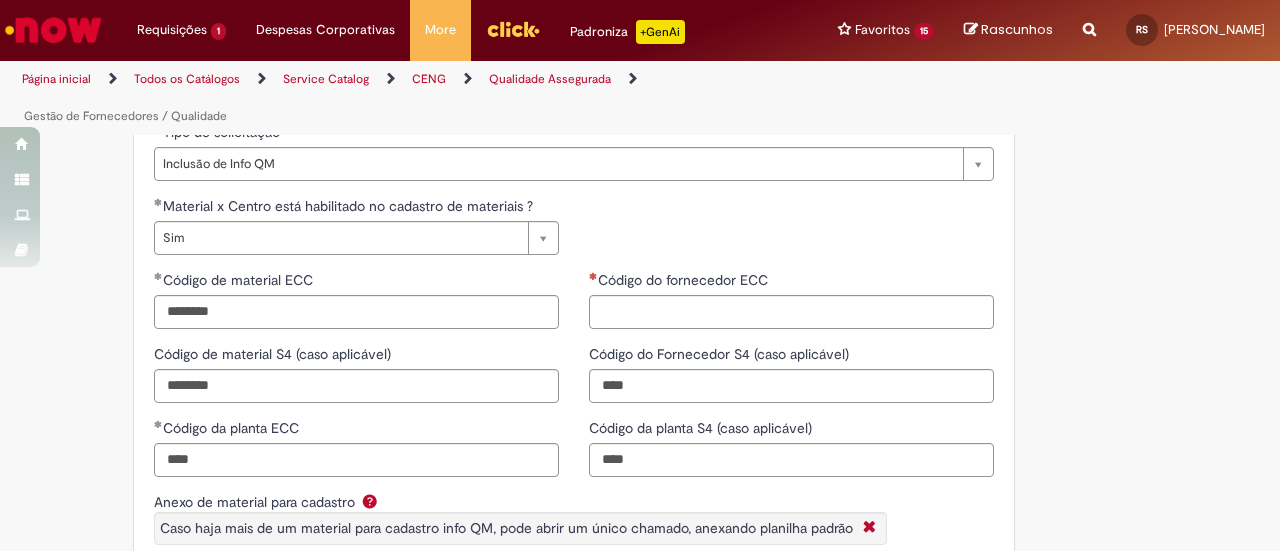 click on "**********" at bounding box center (640, 354) 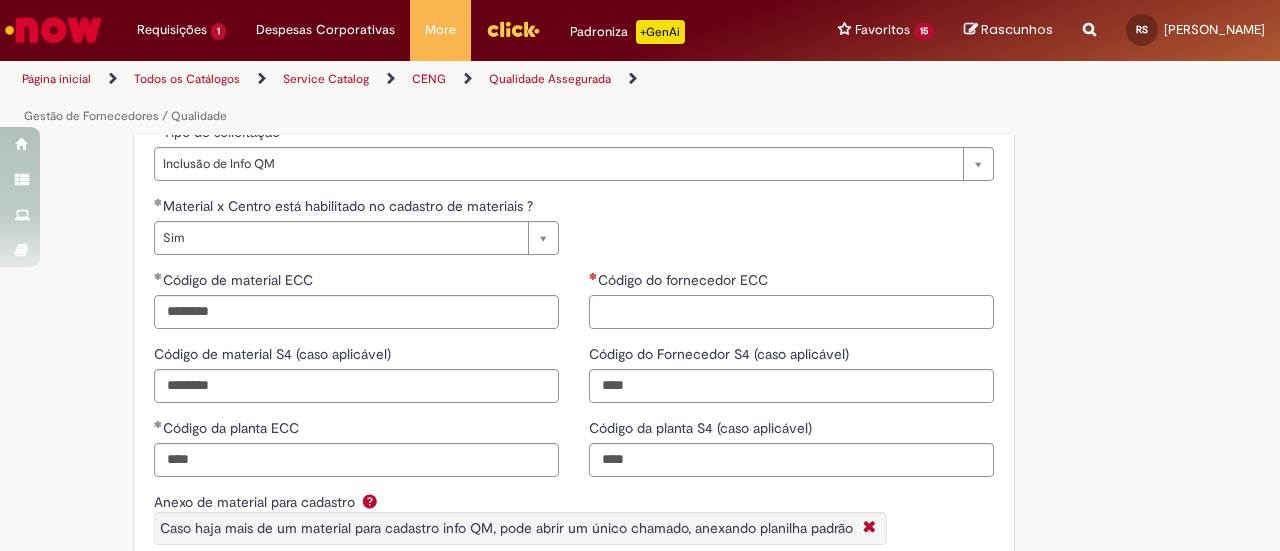 click on "Código do fornecedor ECC" at bounding box center [791, 312] 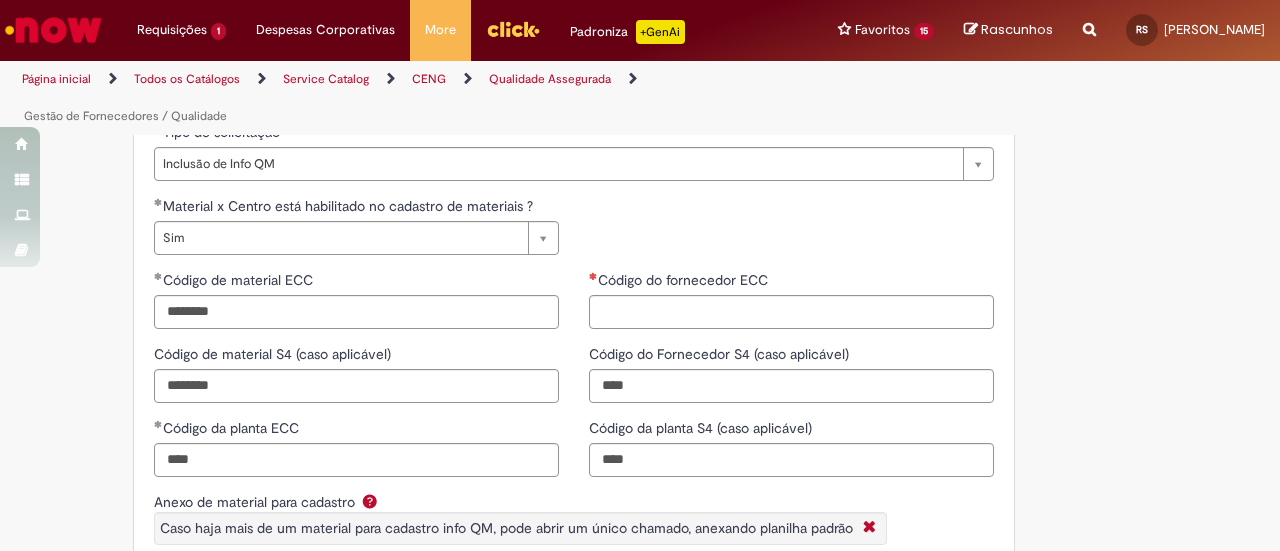 click on "**********" at bounding box center [574, 233] 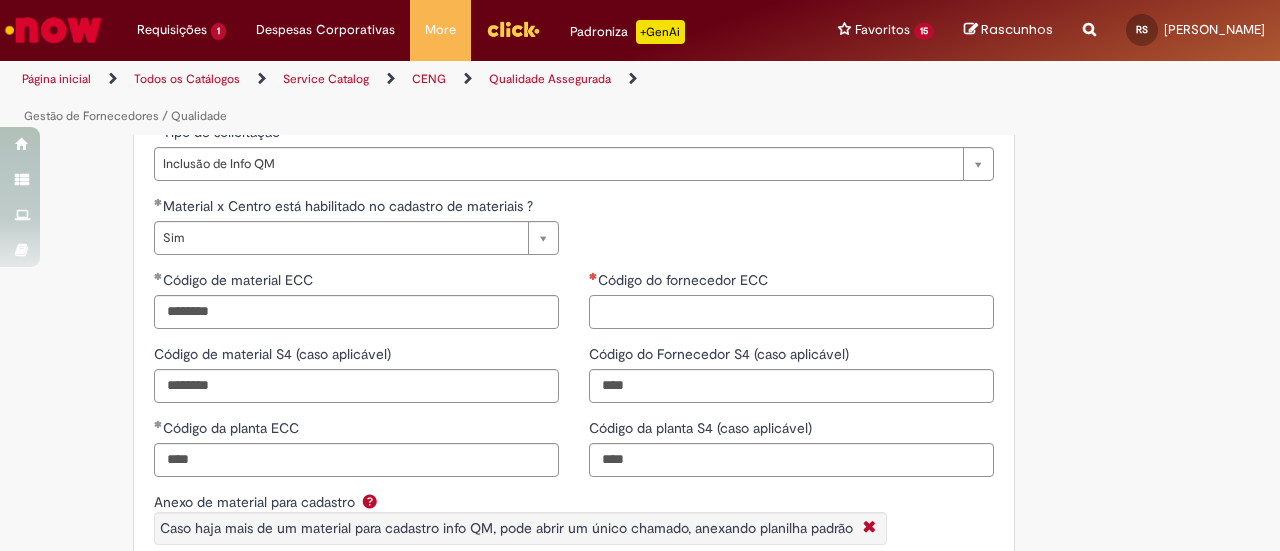 click on "Código do fornecedor ECC" at bounding box center [791, 312] 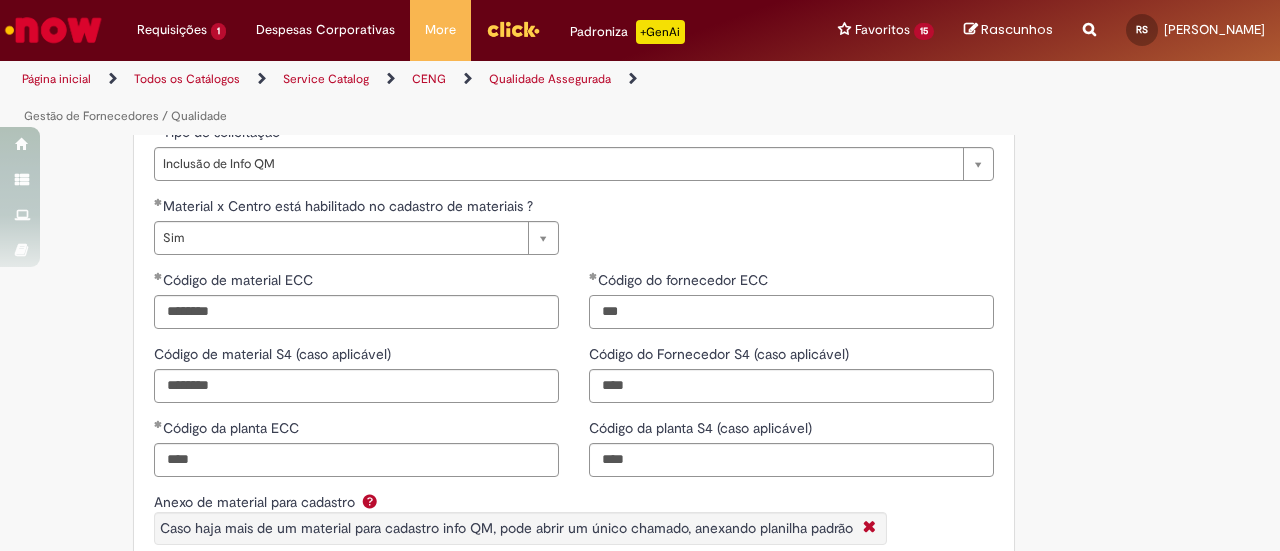 type on "***" 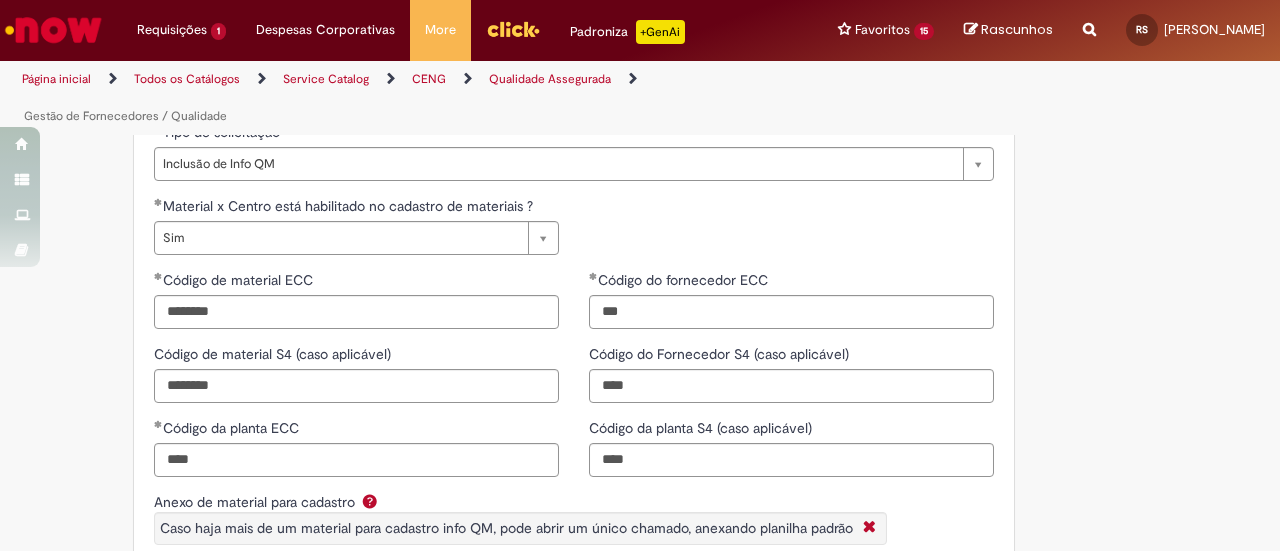 click on "**********" at bounding box center (640, 354) 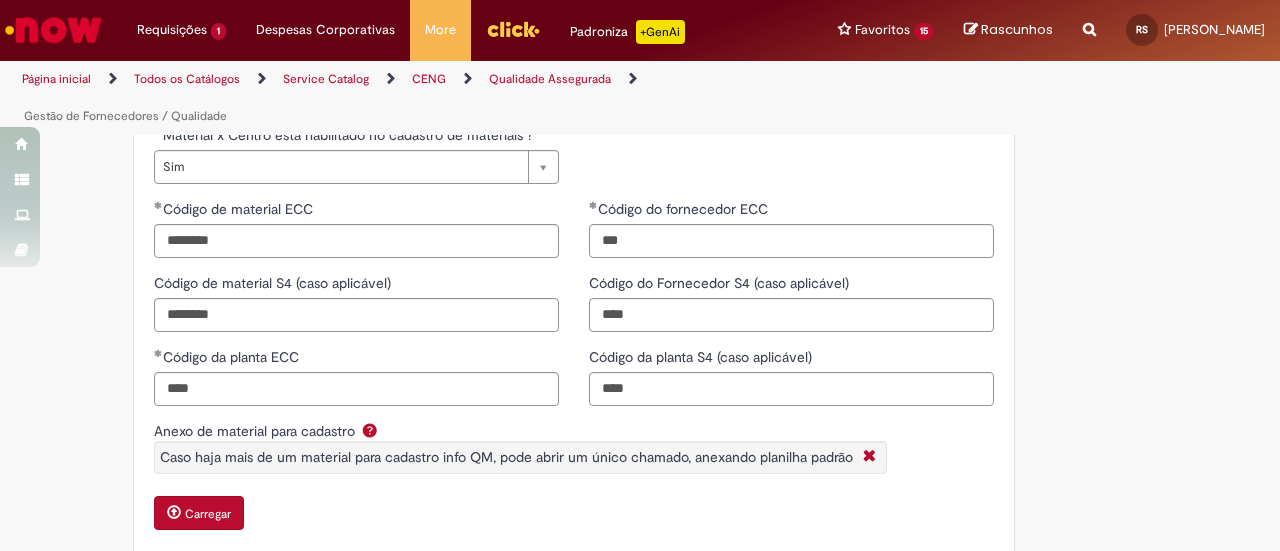 scroll, scrollTop: 569, scrollLeft: 0, axis: vertical 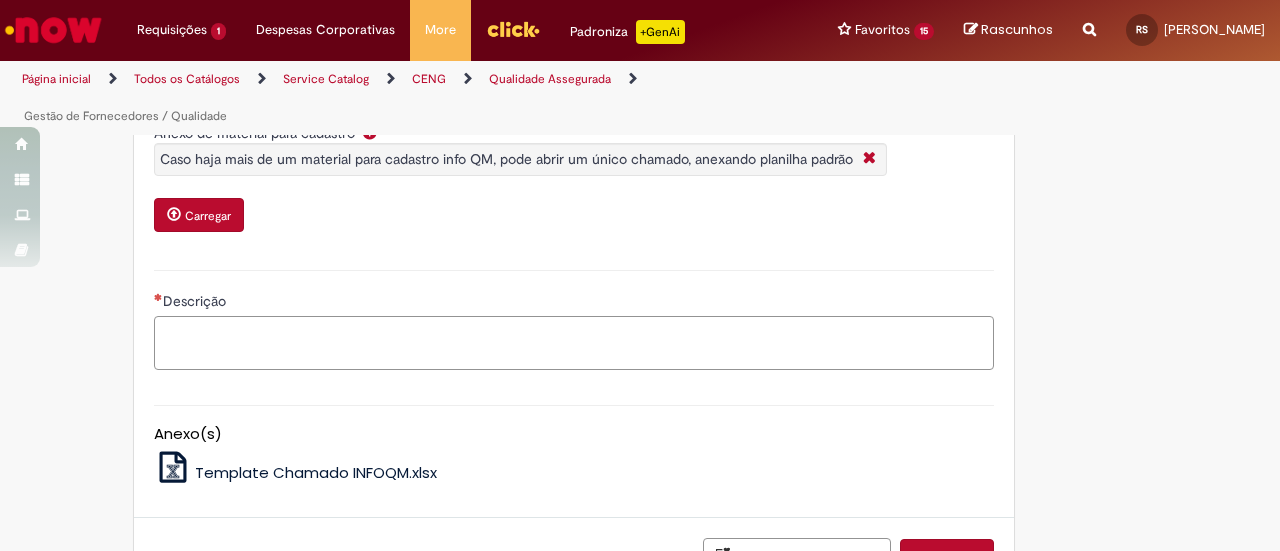 click on "Descrição" at bounding box center (574, 342) 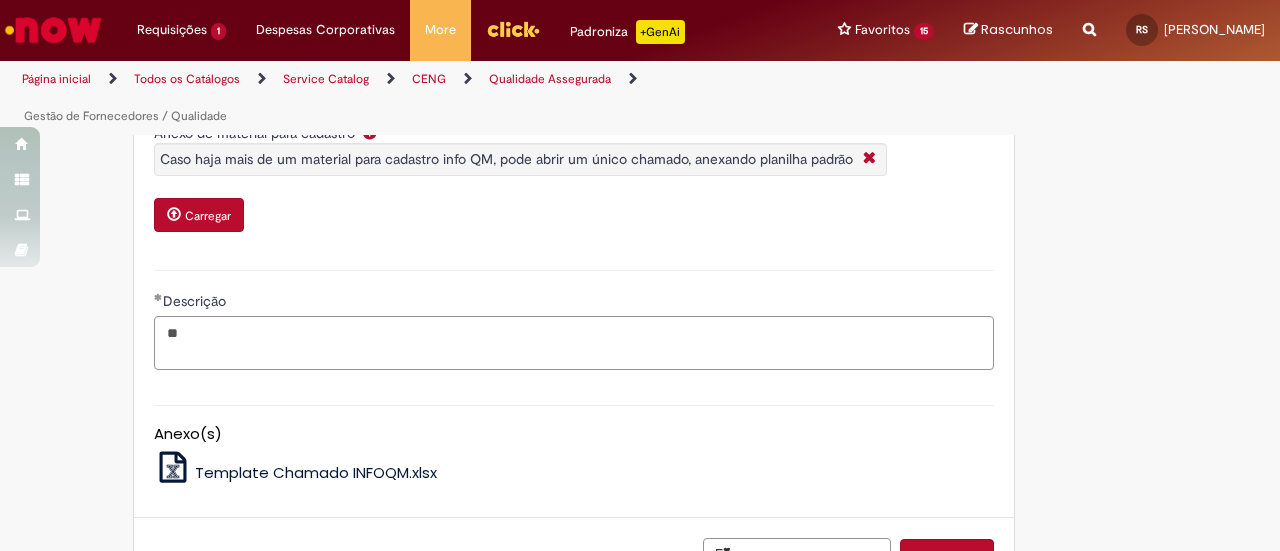 type on "*" 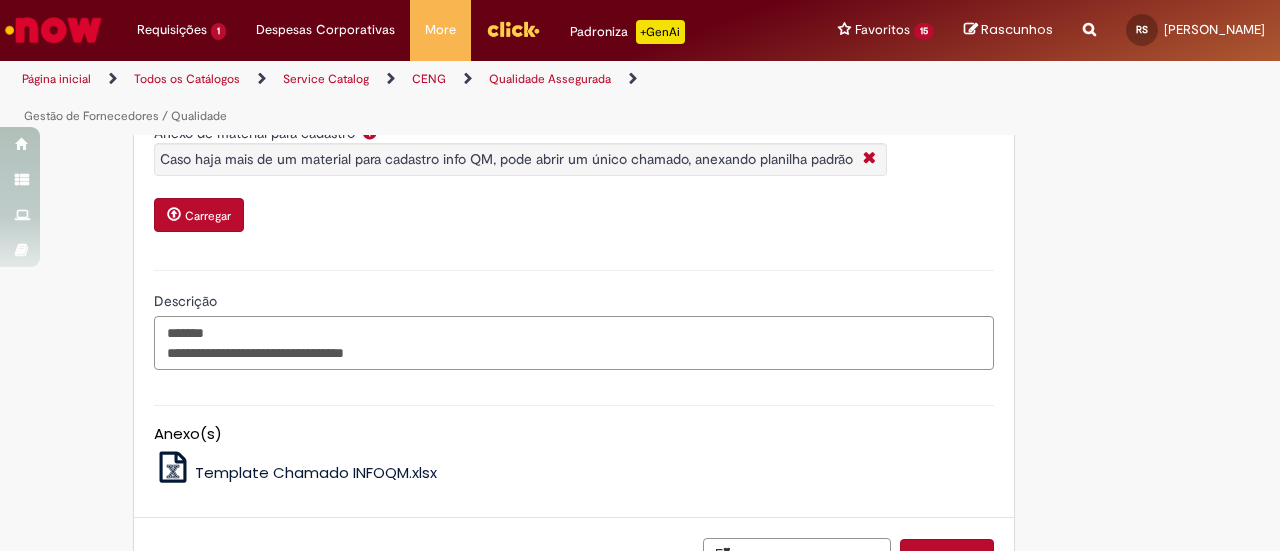 paste on "**********" 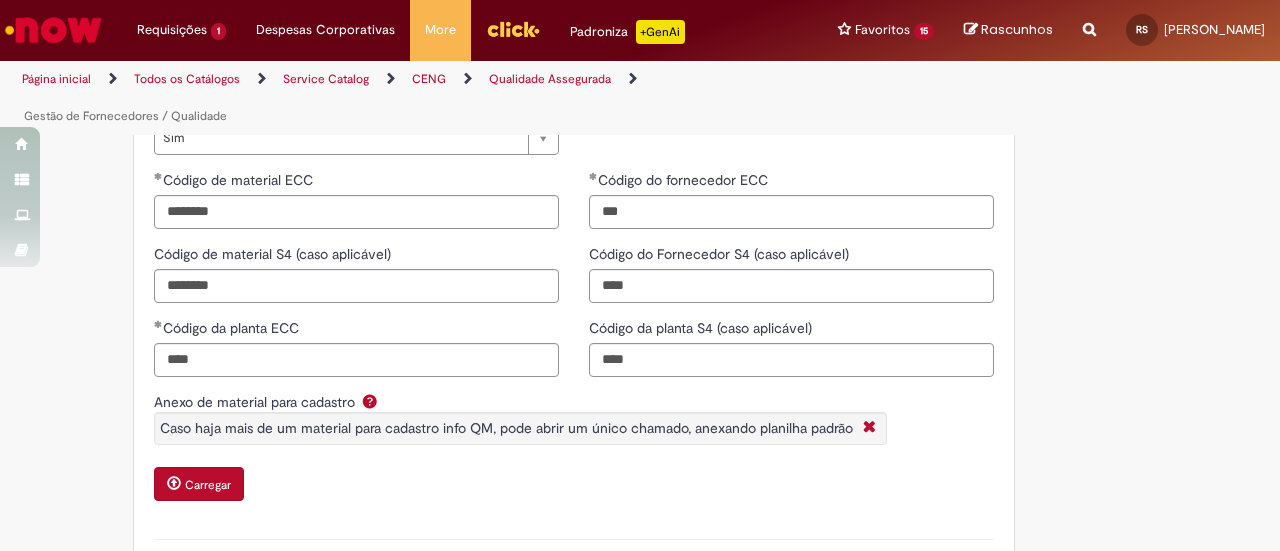 scroll, scrollTop: 569, scrollLeft: 0, axis: vertical 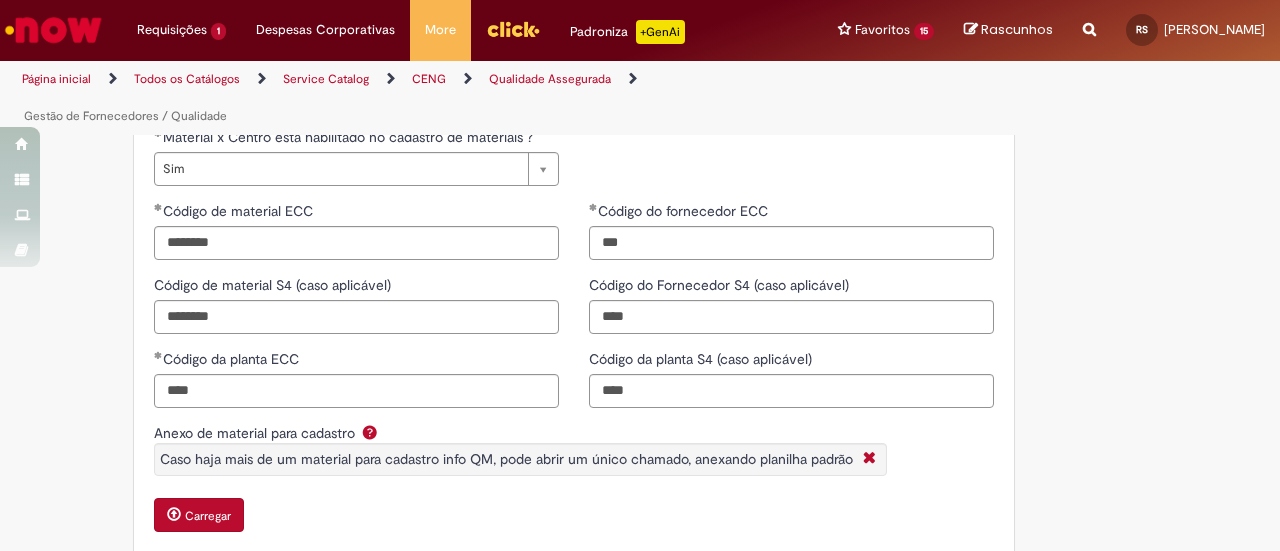 type on "**********" 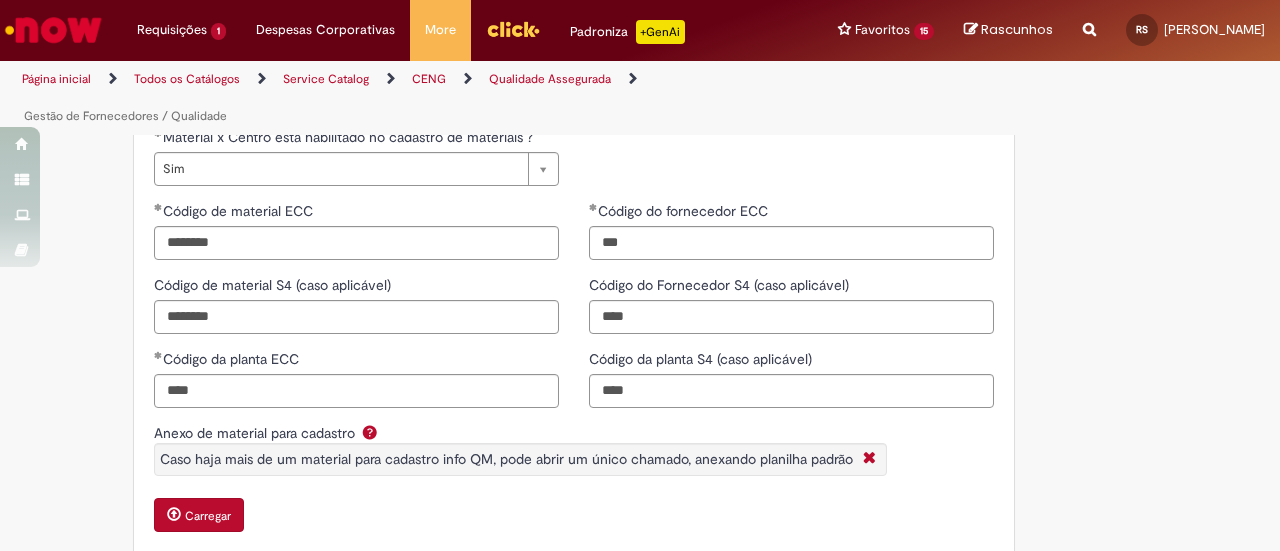 click on "Carregar" at bounding box center [208, 516] 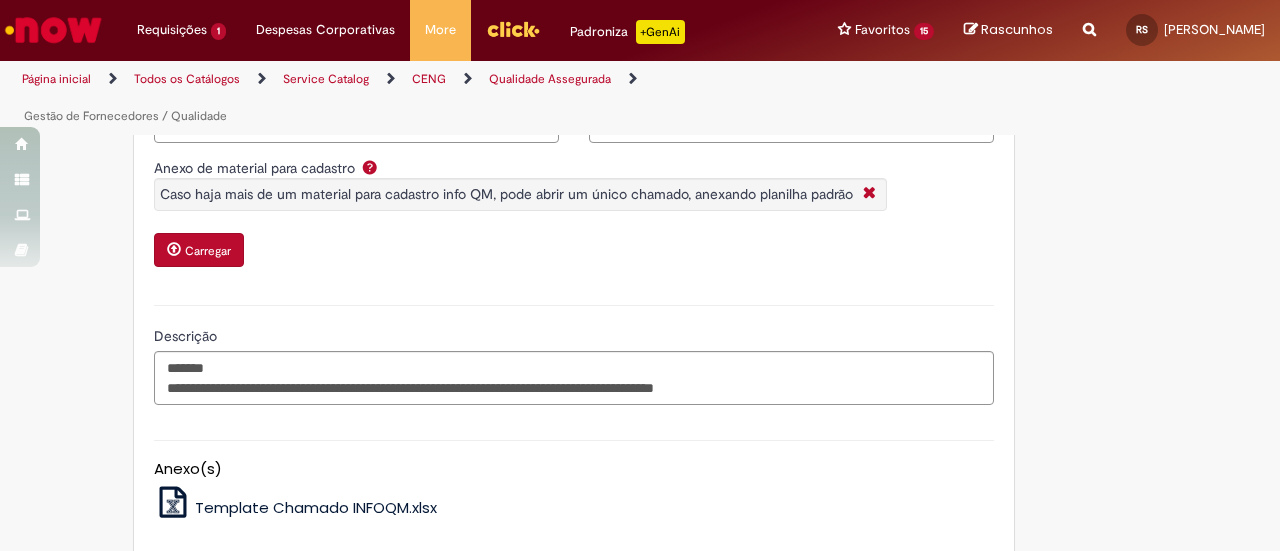 scroll, scrollTop: 969, scrollLeft: 0, axis: vertical 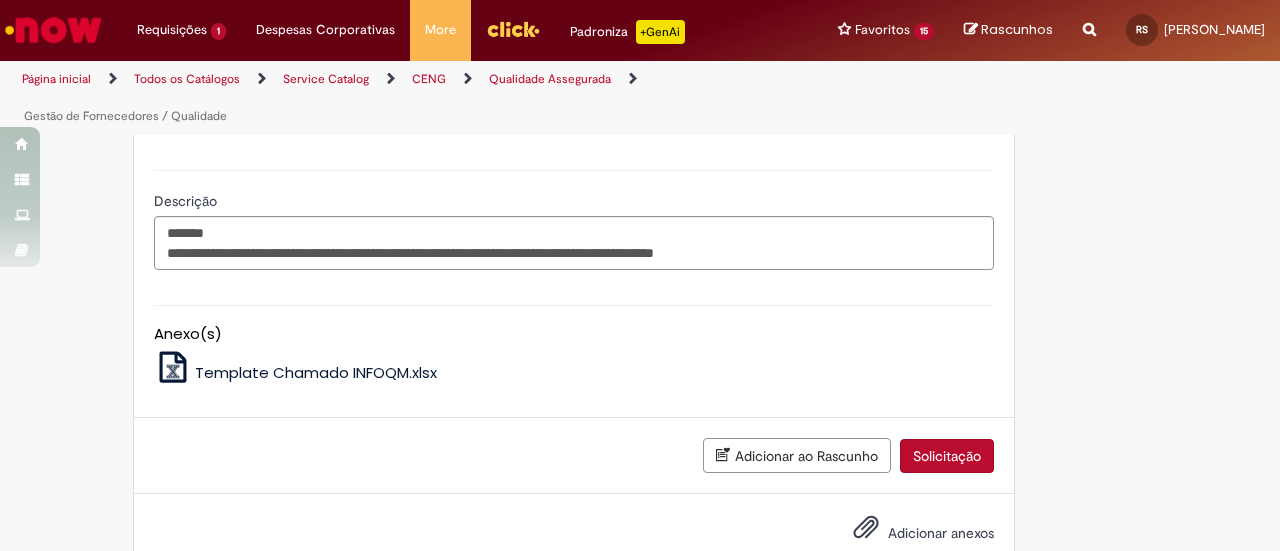 click on "Solicitação" at bounding box center (947, 456) 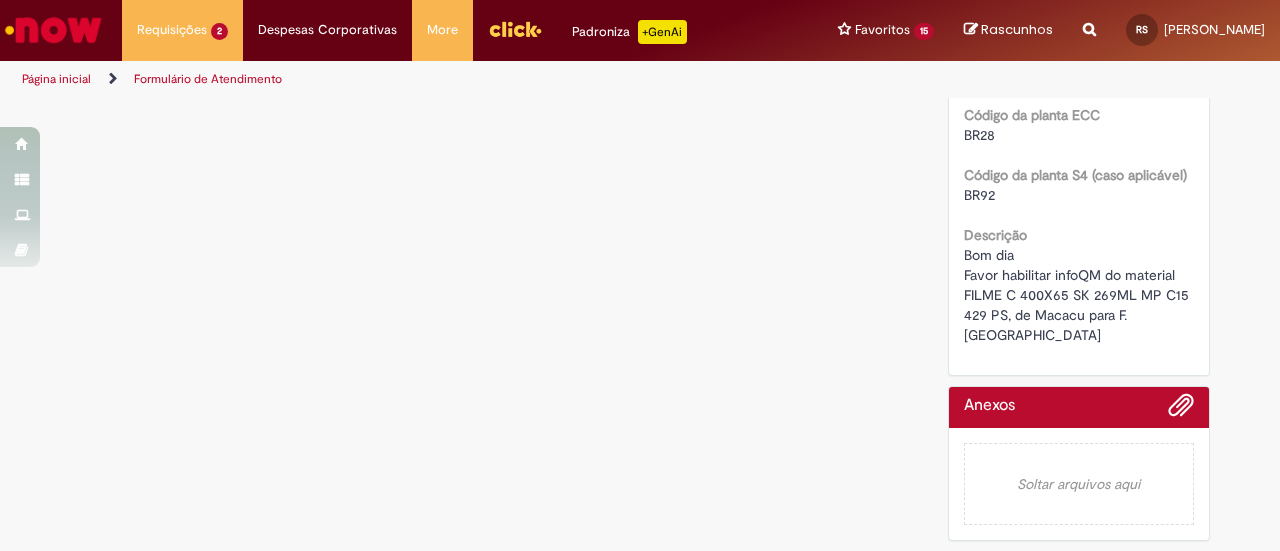 scroll, scrollTop: 0, scrollLeft: 0, axis: both 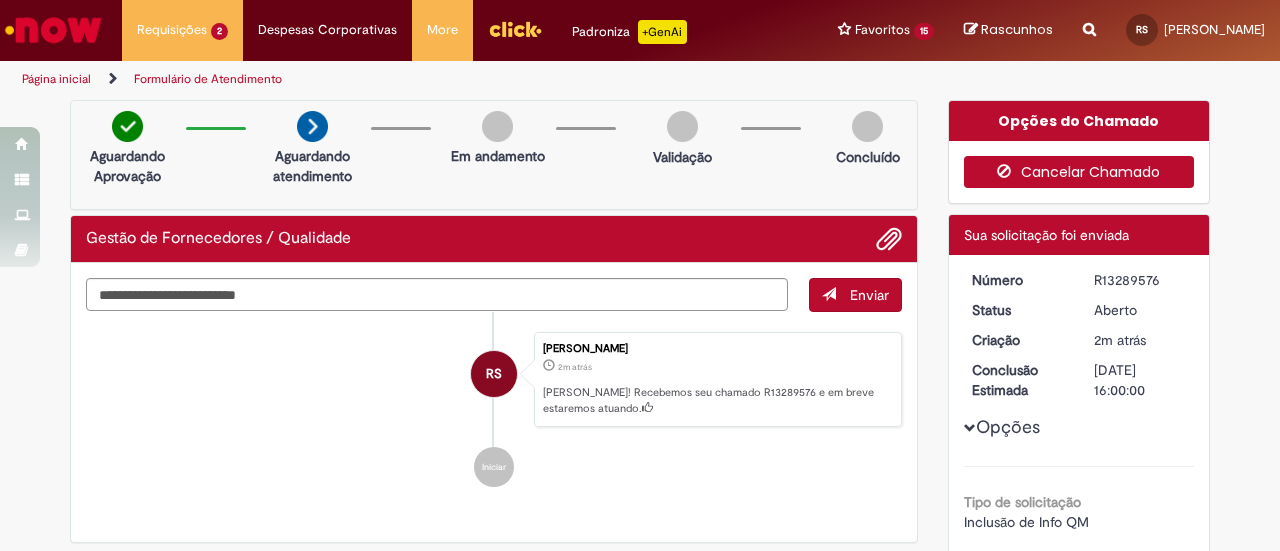click on "Cancelar Chamado" at bounding box center (1079, 172) 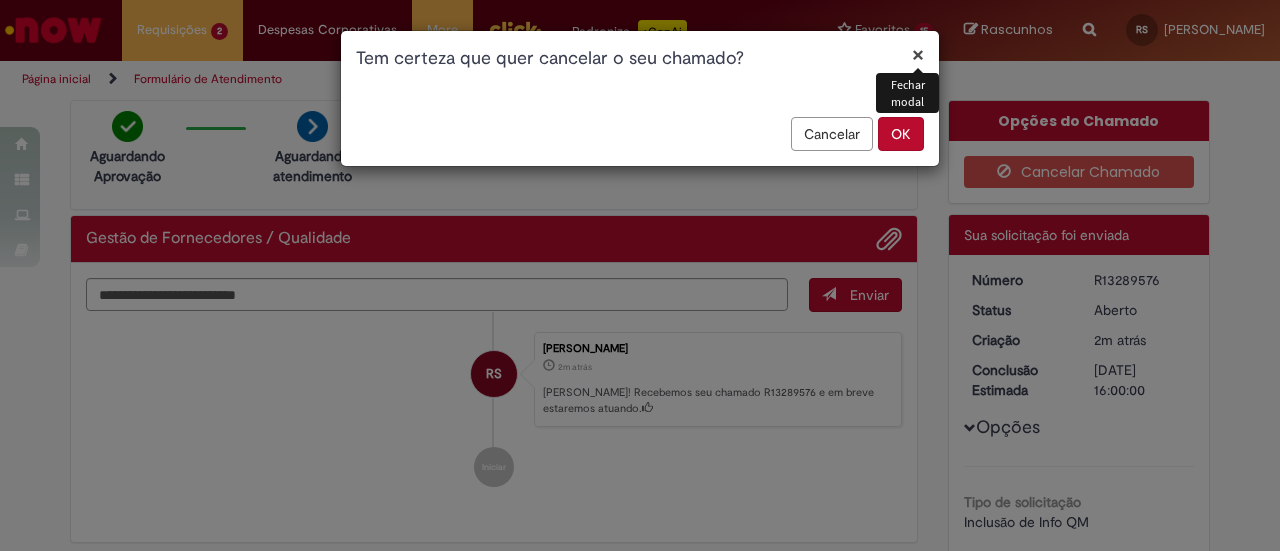 click on "OK" at bounding box center [901, 134] 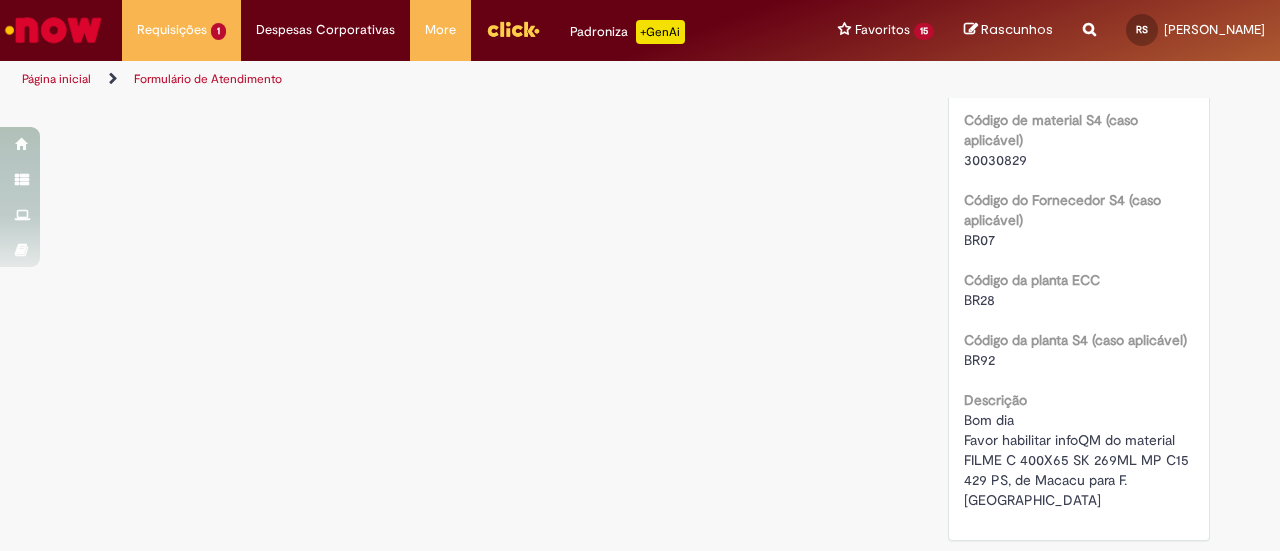 scroll, scrollTop: 700, scrollLeft: 0, axis: vertical 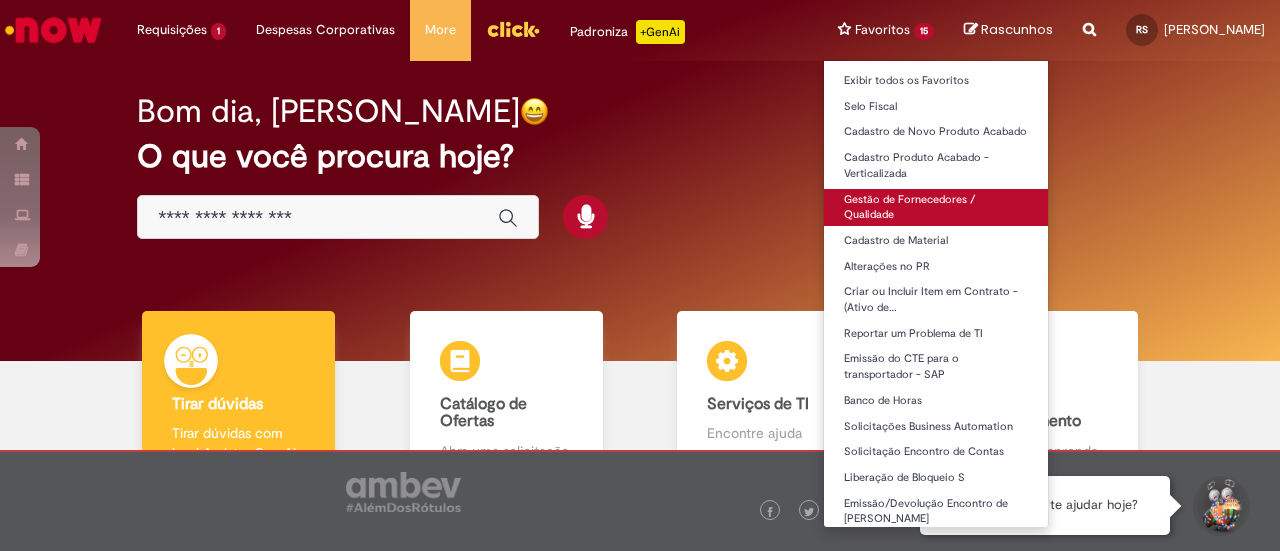 click on "Gestão de Fornecedores / Qualidade" at bounding box center [936, 207] 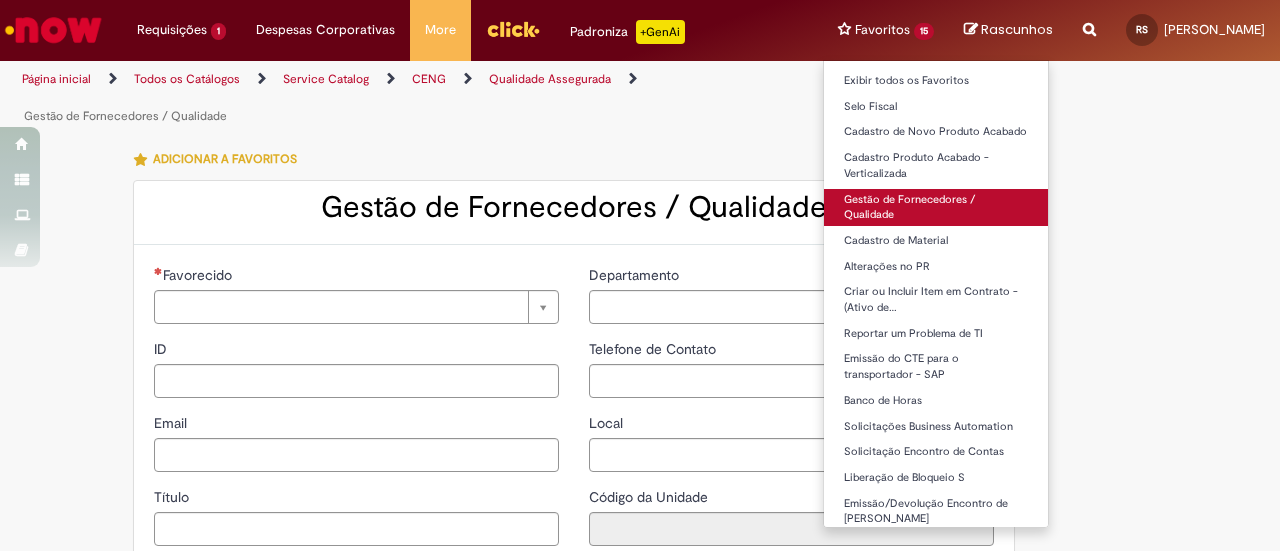 type on "********" 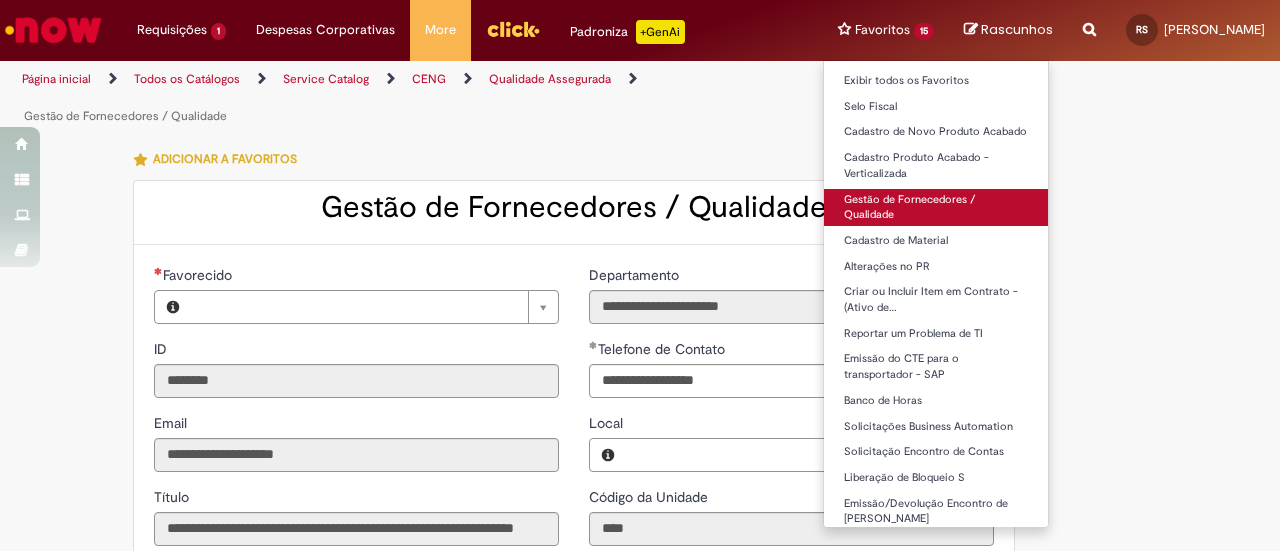 type on "**********" 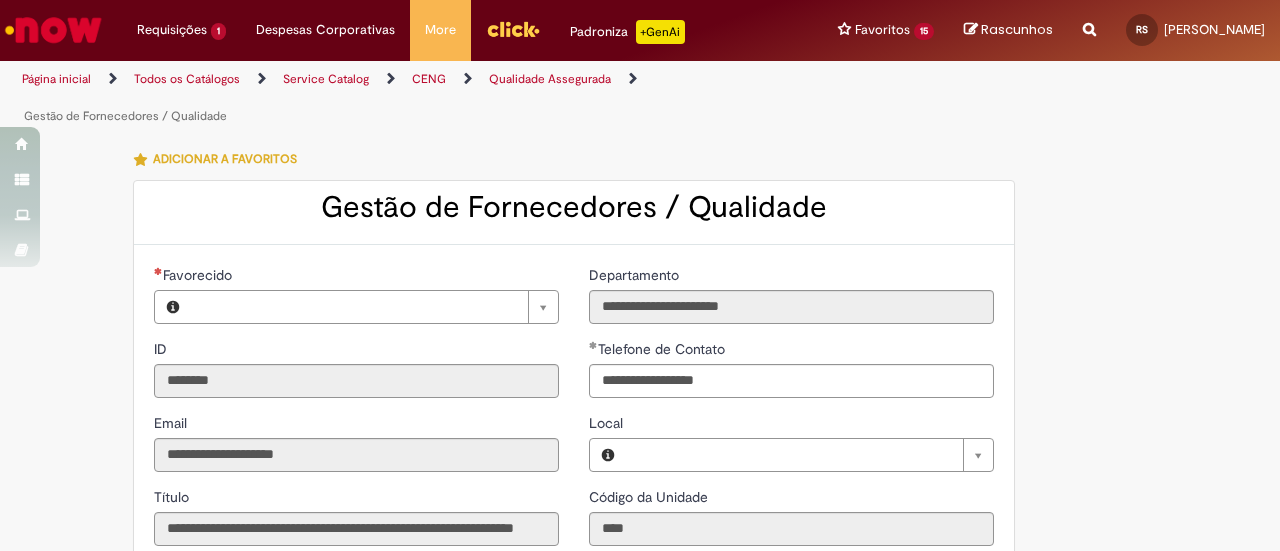 type on "**********" 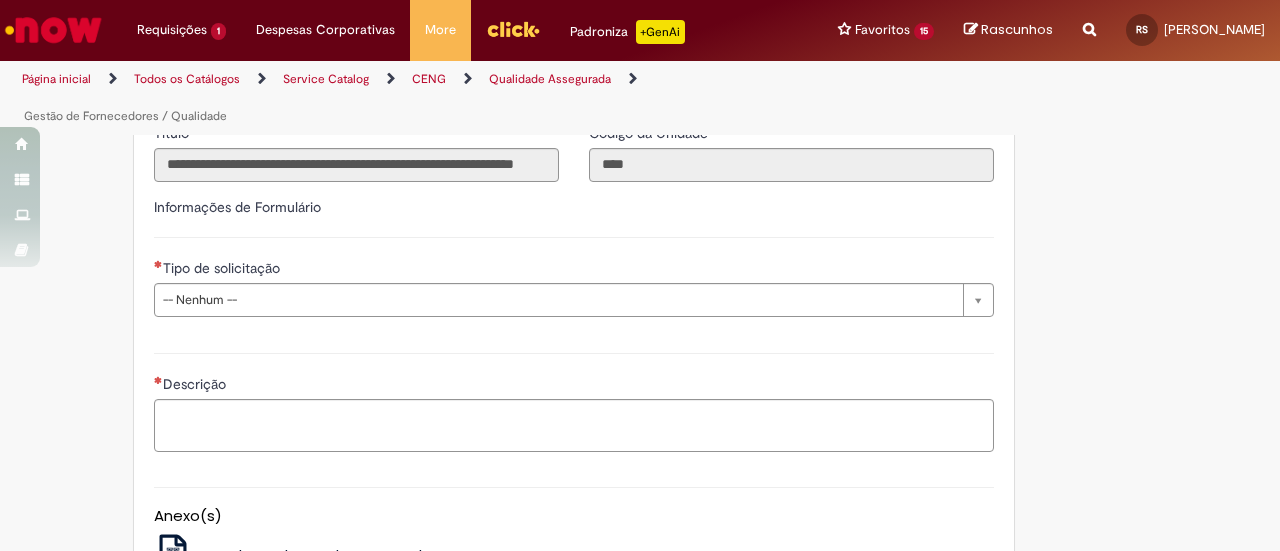 scroll, scrollTop: 400, scrollLeft: 0, axis: vertical 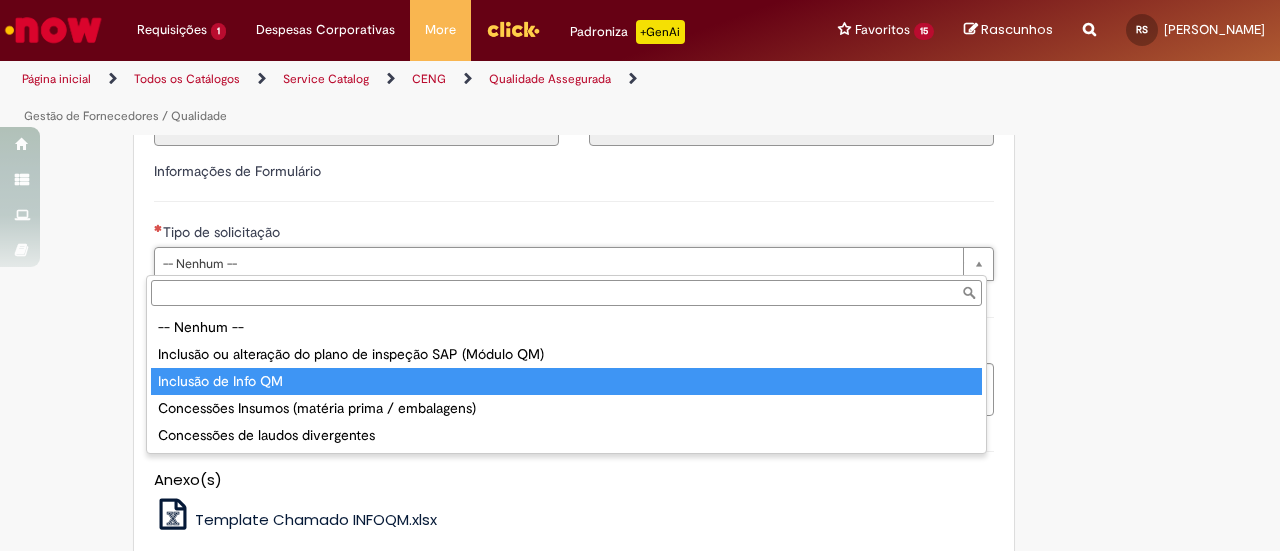 type on "**********" 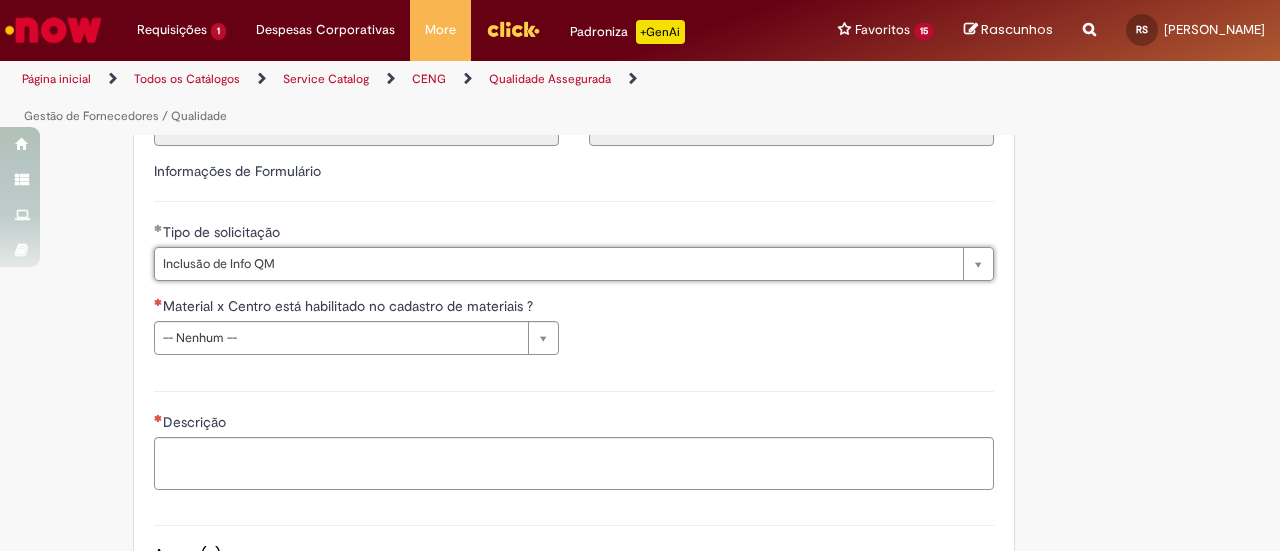 click on "**********" at bounding box center (574, 333) 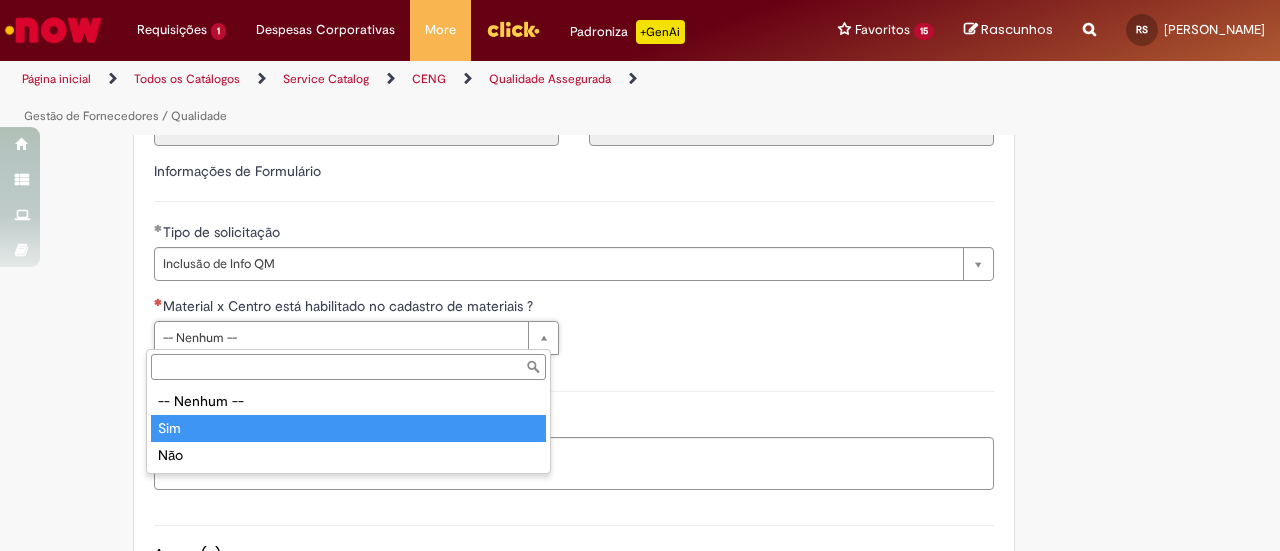 type on "***" 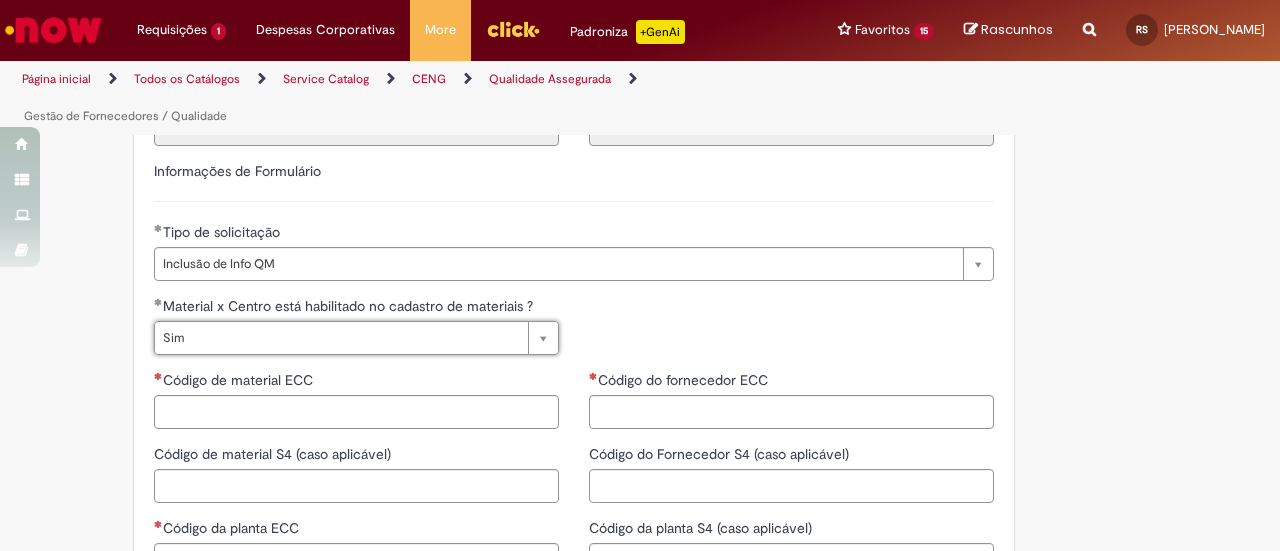 click on "**********" at bounding box center (574, 333) 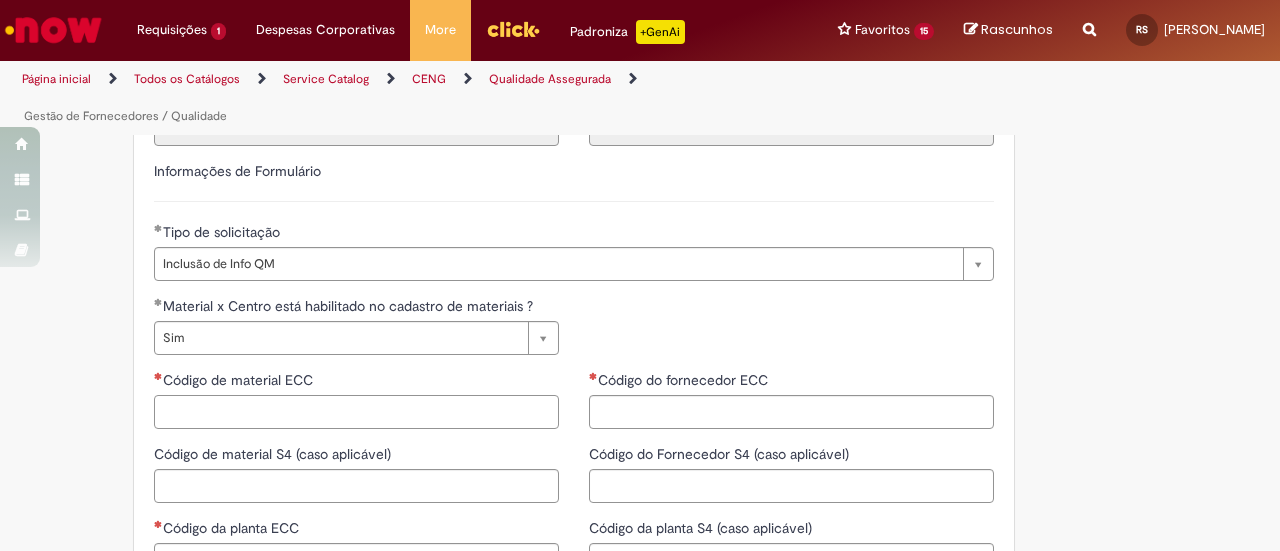 click on "Código de material ECC" at bounding box center (356, 412) 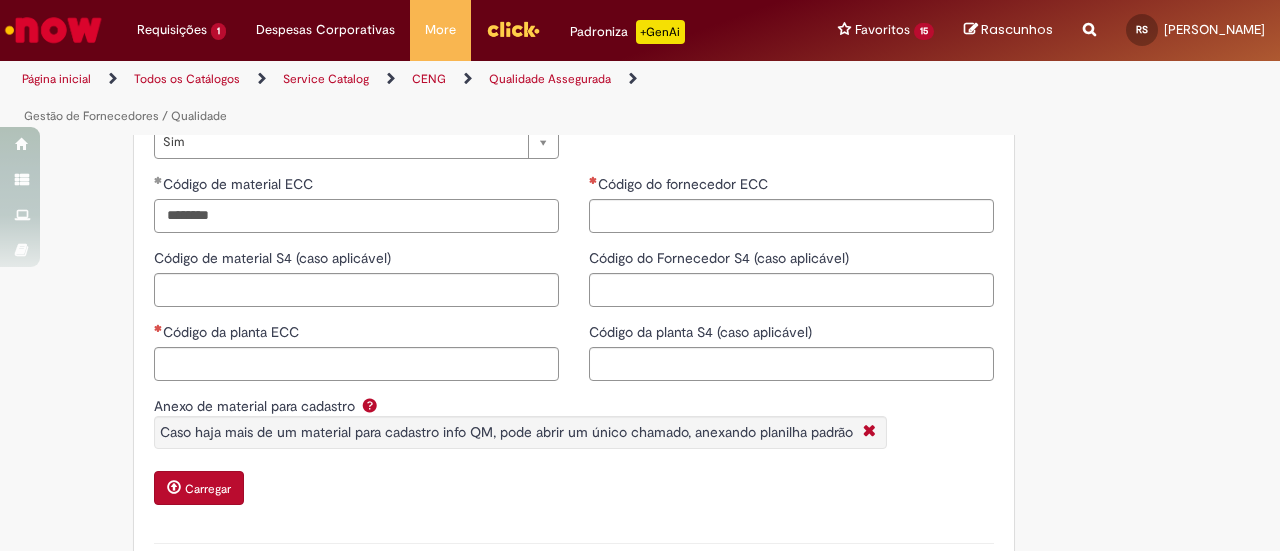 scroll, scrollTop: 600, scrollLeft: 0, axis: vertical 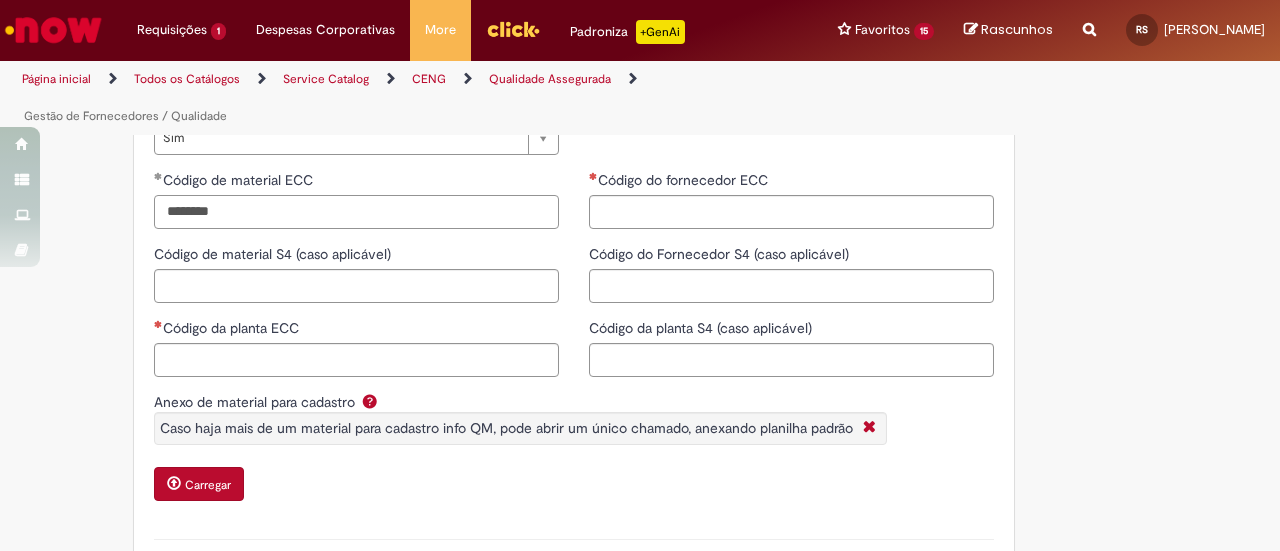 type on "********" 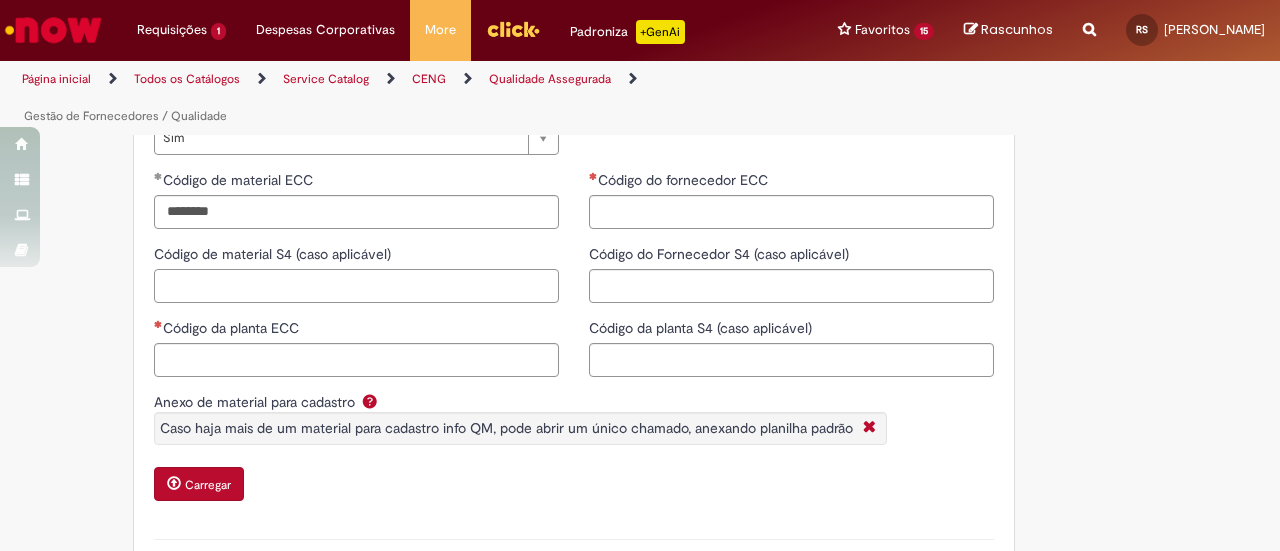click on "Código de material S4 (caso aplicável)" at bounding box center (356, 286) 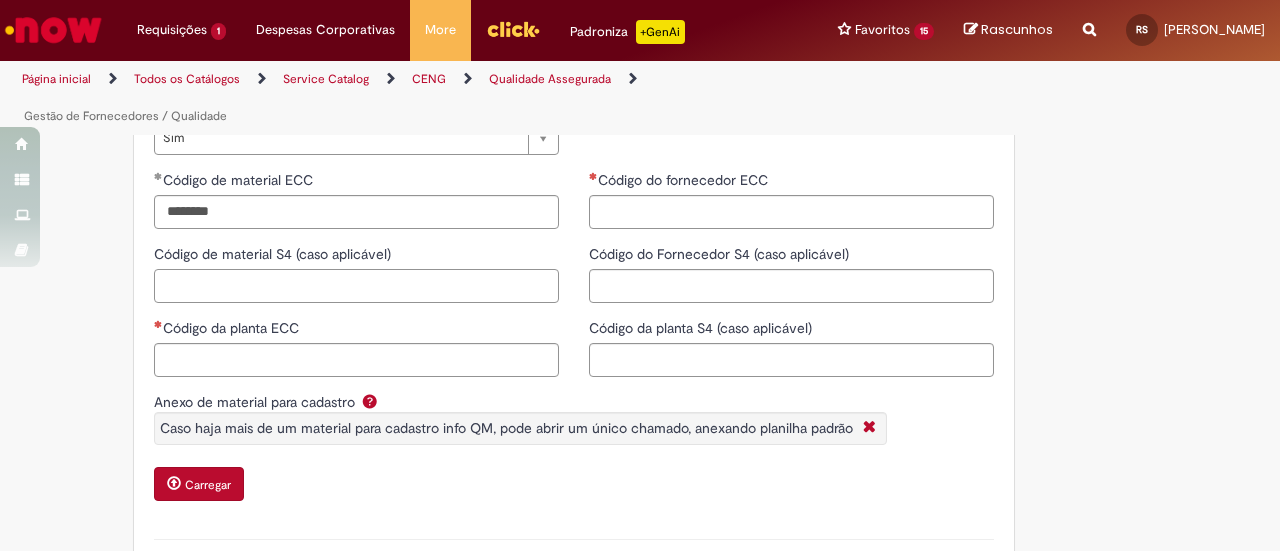 paste on "********" 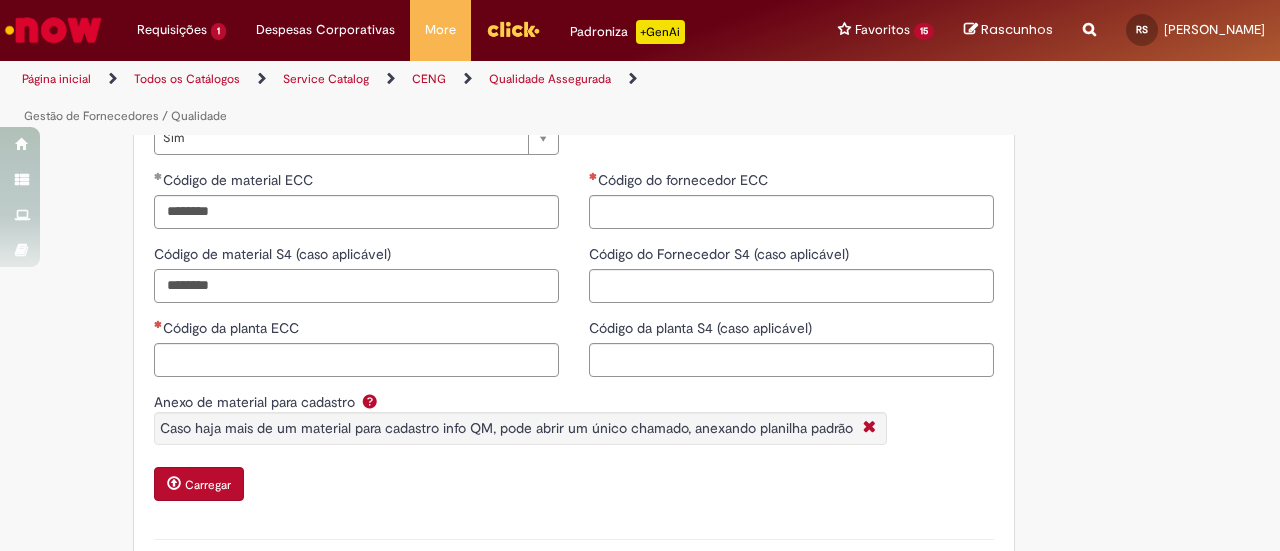 type on "********" 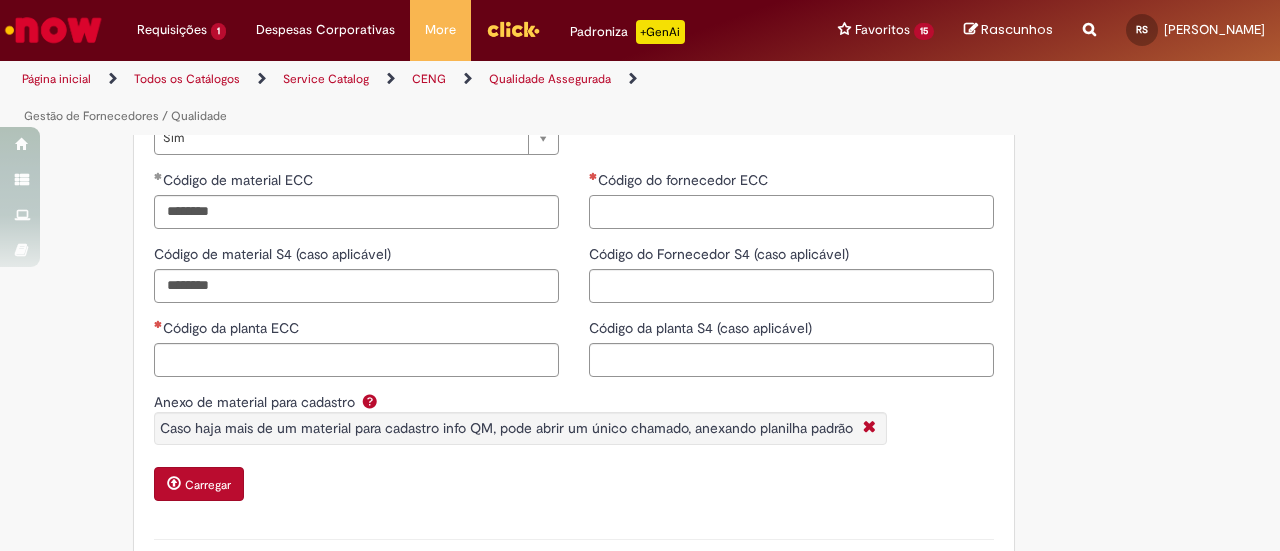 click on "Código do fornecedor ECC" at bounding box center (791, 212) 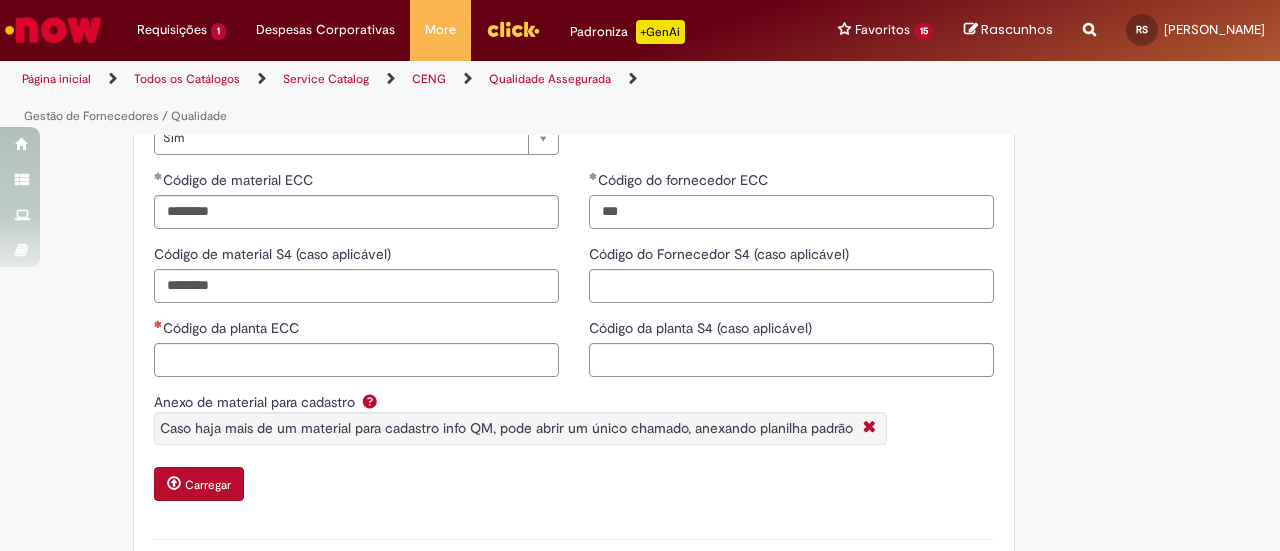 type on "***" 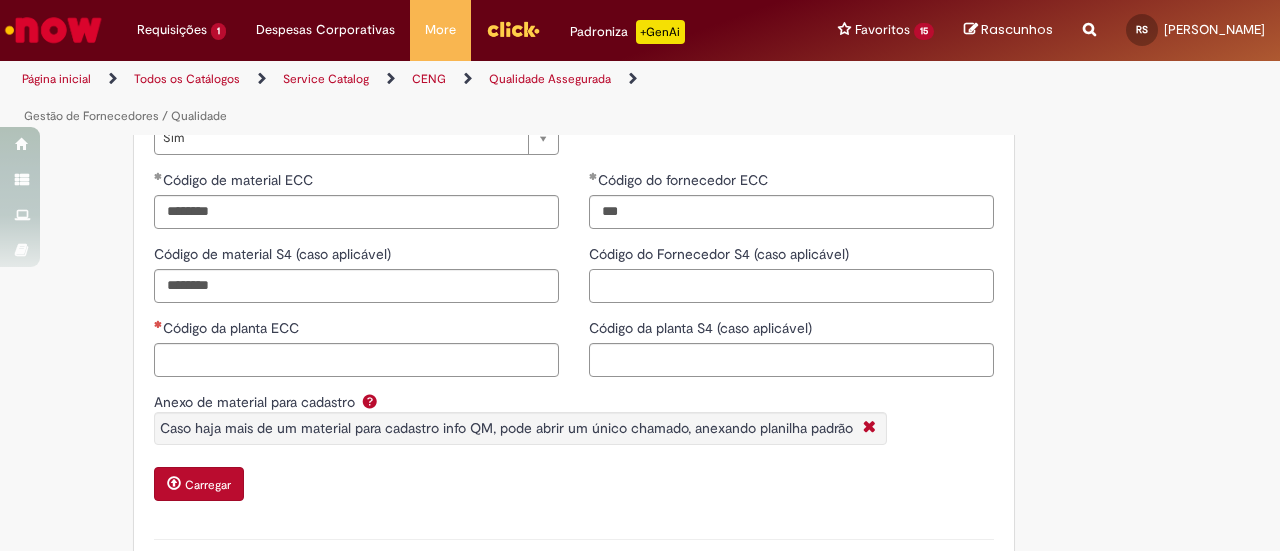 click on "Código do Fornecedor S4 (caso aplicável)" at bounding box center (791, 286) 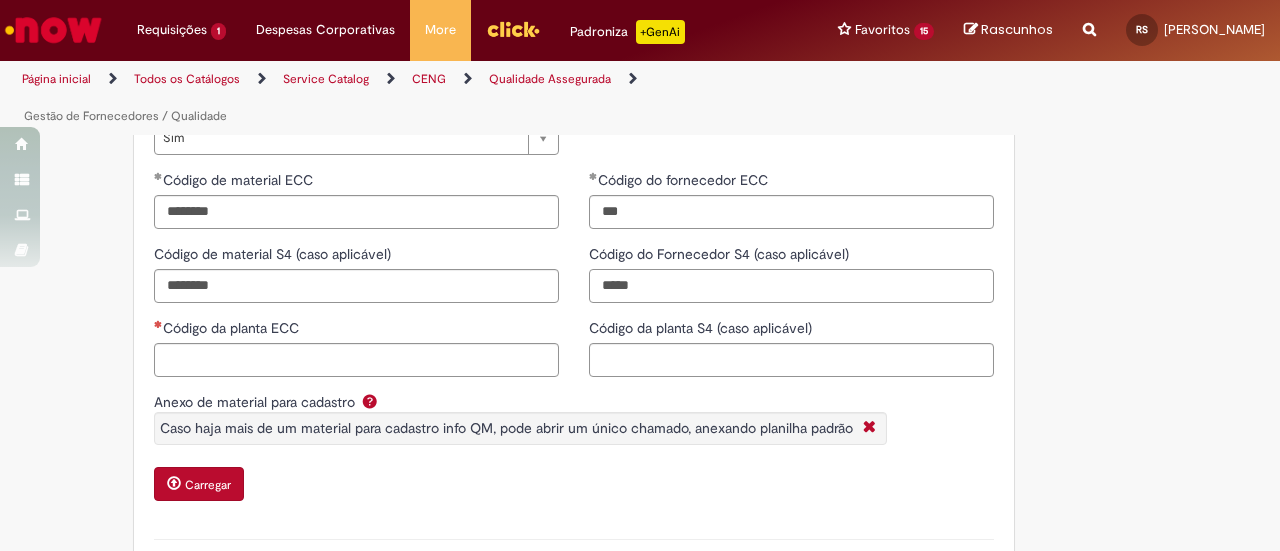 type on "*****" 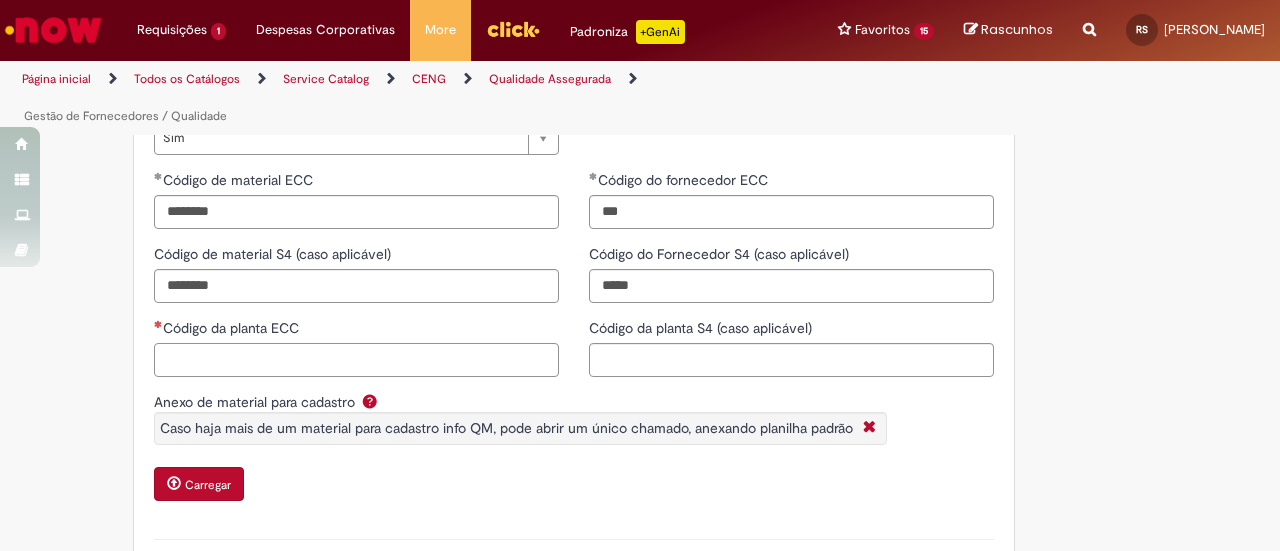 click on "Código da planta ECC" at bounding box center [356, 360] 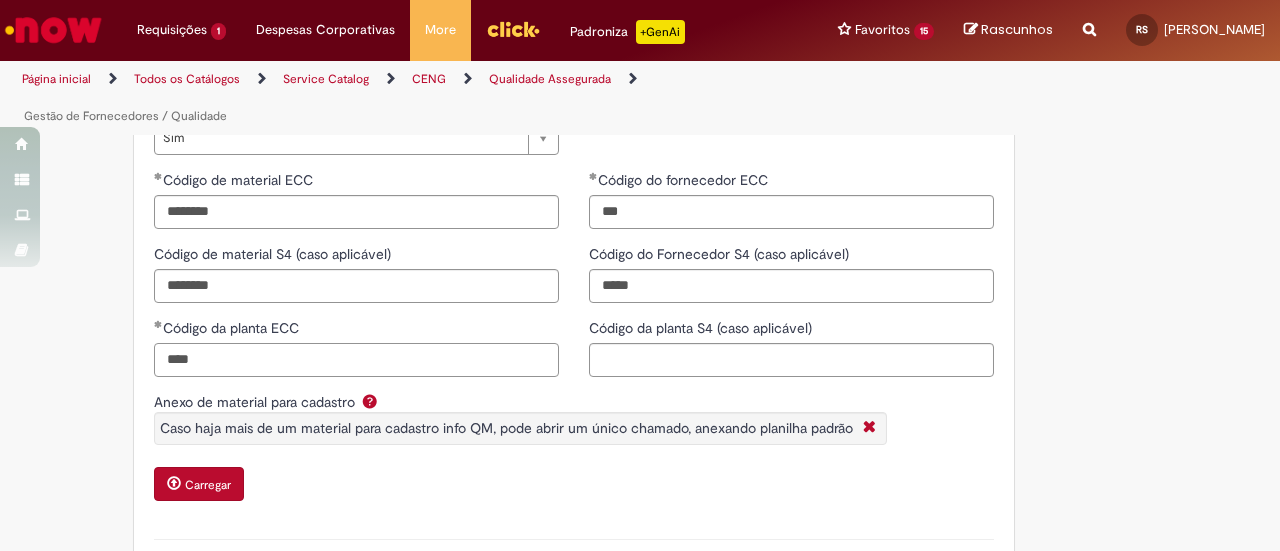 type on "****" 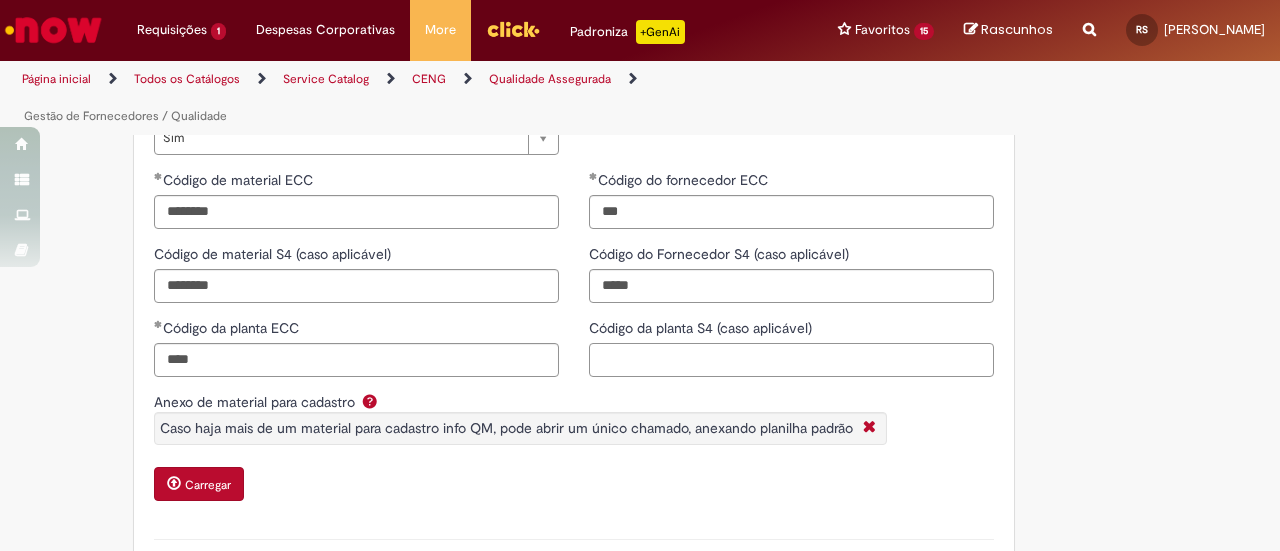 click on "Código da planta S4 (caso aplicável)" at bounding box center [791, 360] 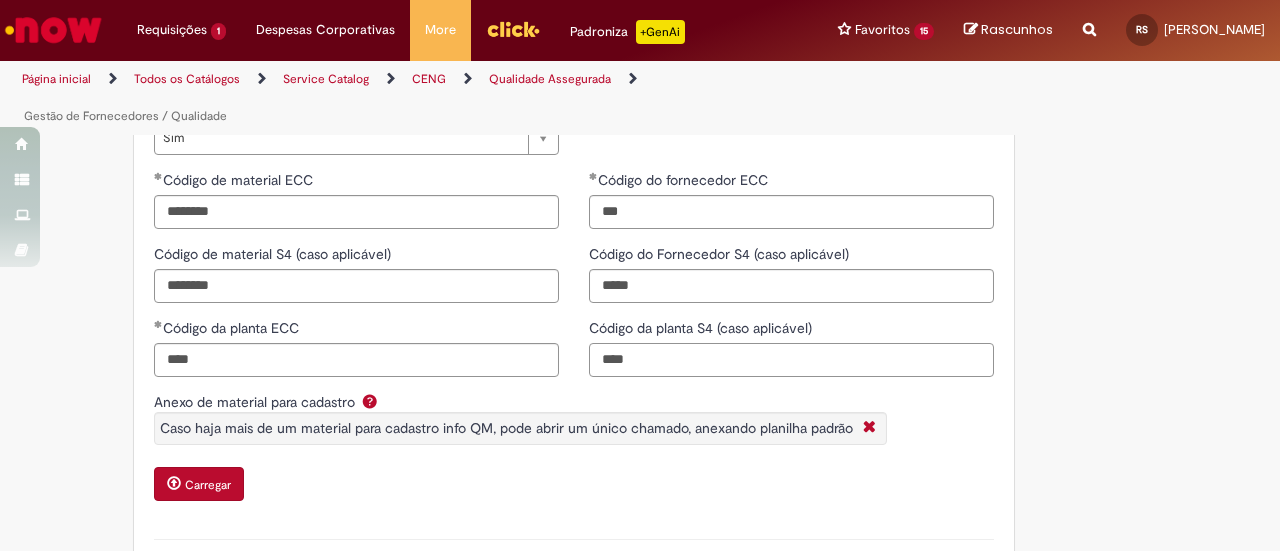 type on "****" 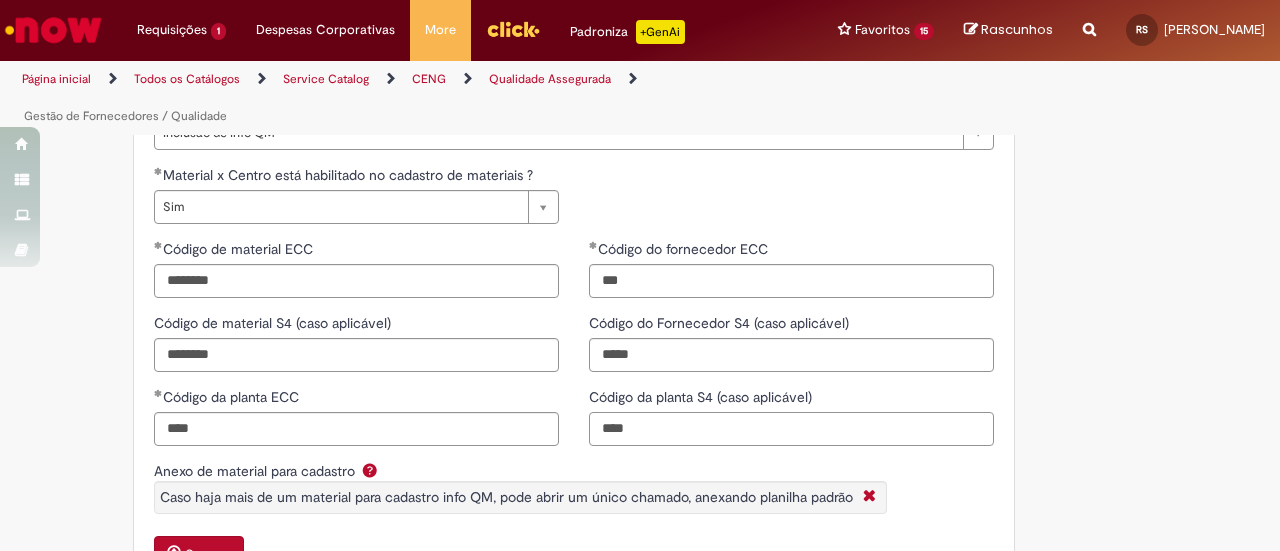 scroll, scrollTop: 500, scrollLeft: 0, axis: vertical 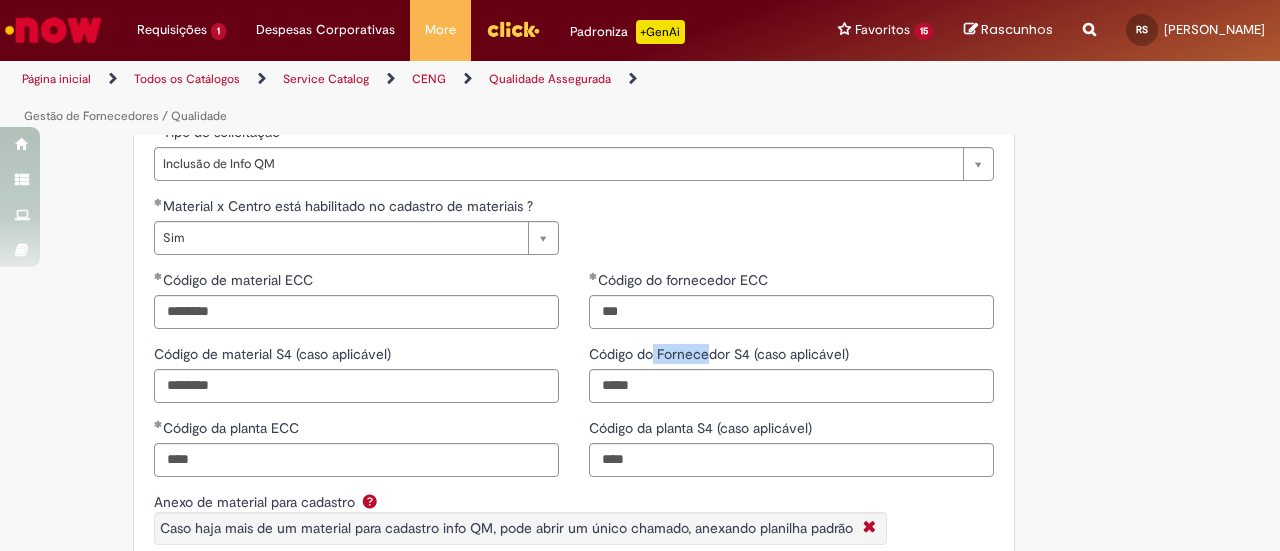 drag, startPoint x: 646, startPoint y: 349, endPoint x: 700, endPoint y: 349, distance: 54 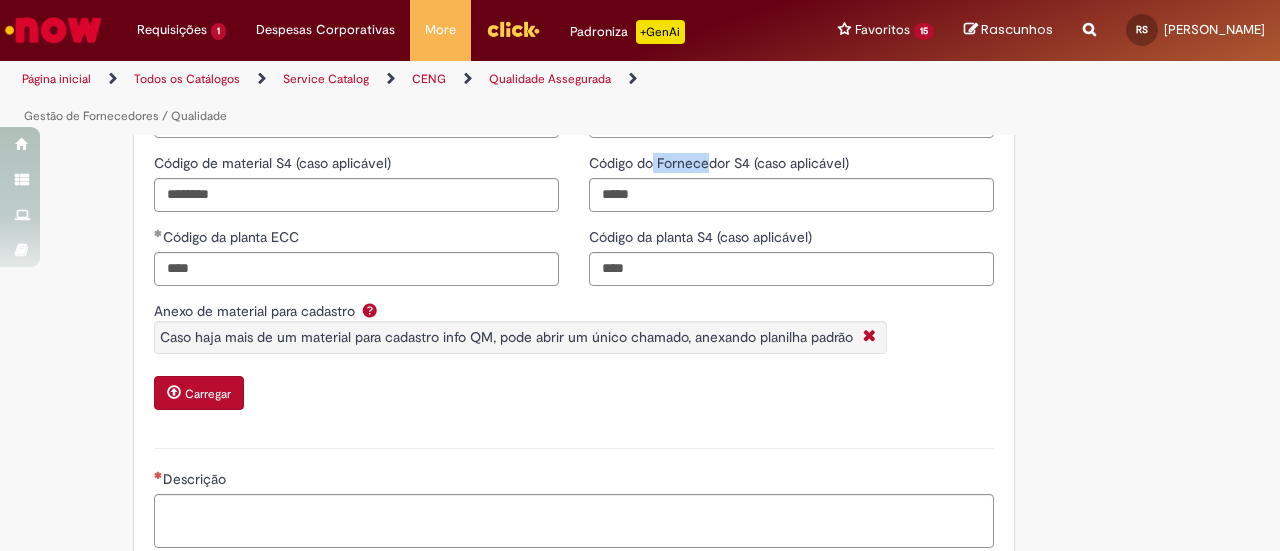 scroll, scrollTop: 700, scrollLeft: 0, axis: vertical 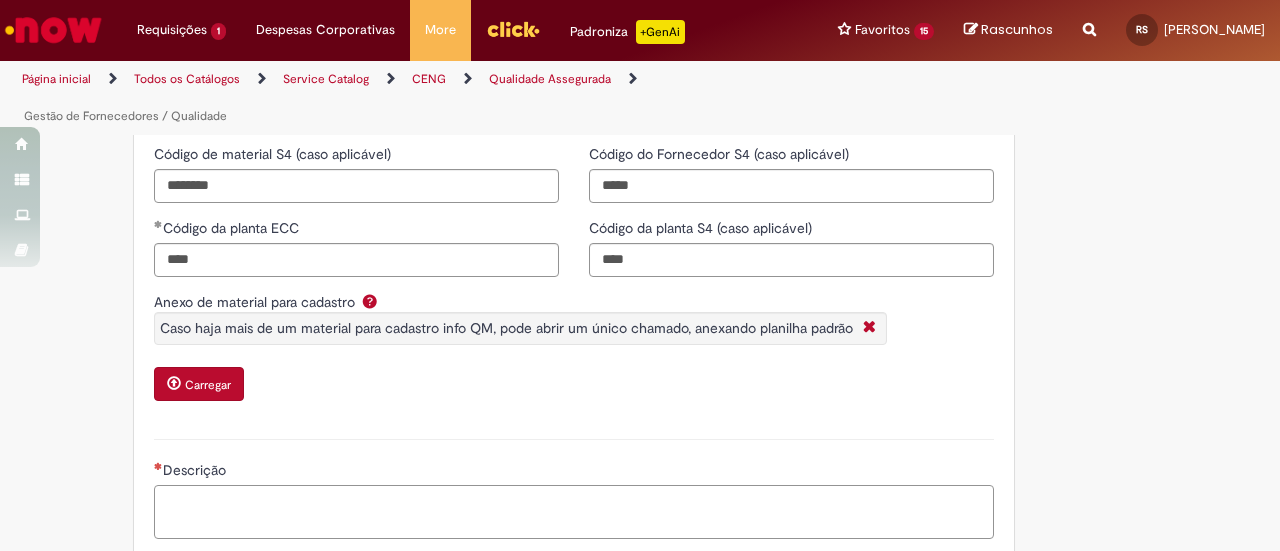 click on "Descrição" at bounding box center (574, 511) 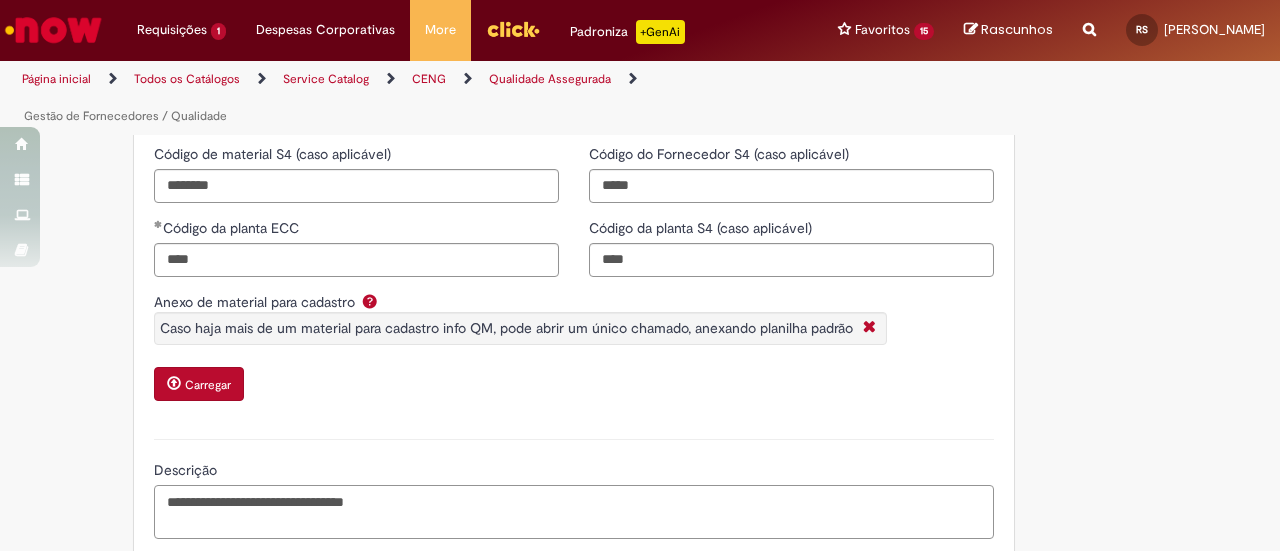 paste on "**********" 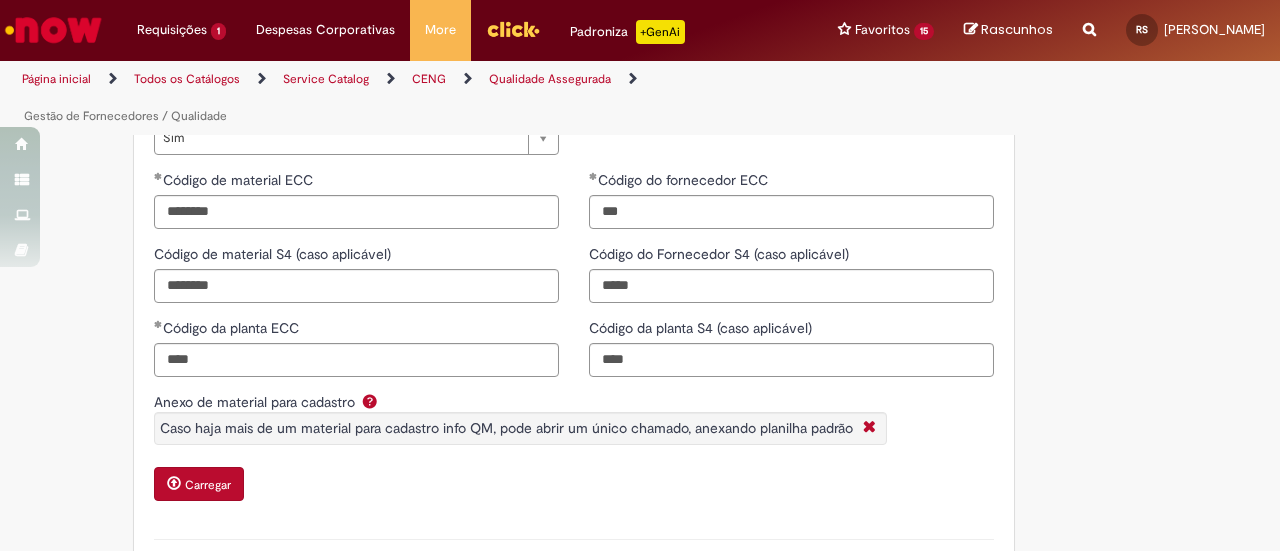 scroll, scrollTop: 500, scrollLeft: 0, axis: vertical 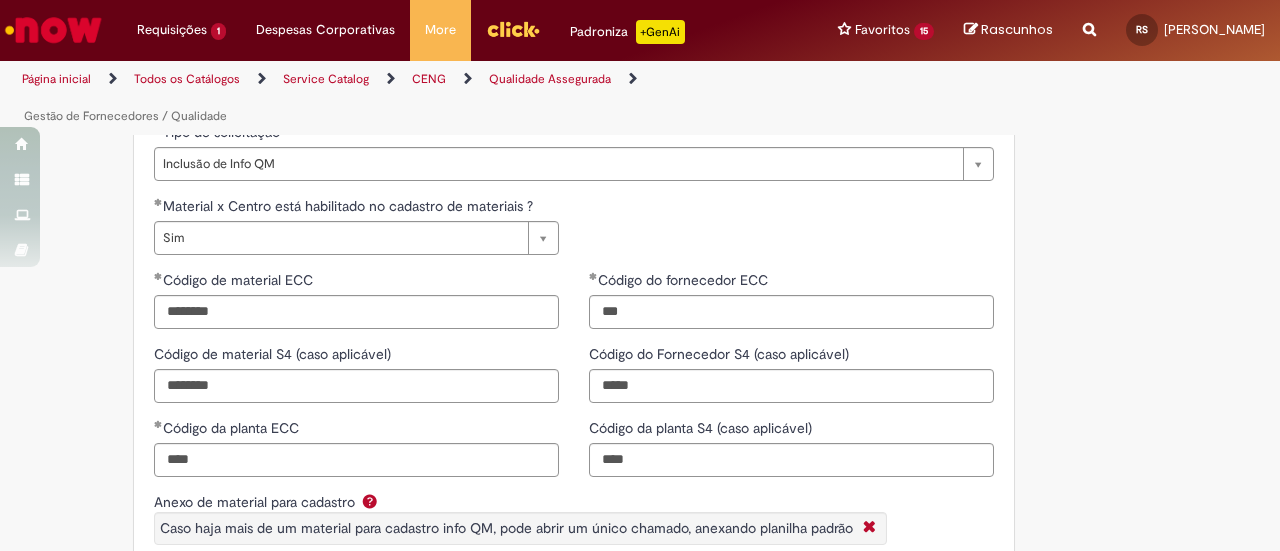 type on "**********" 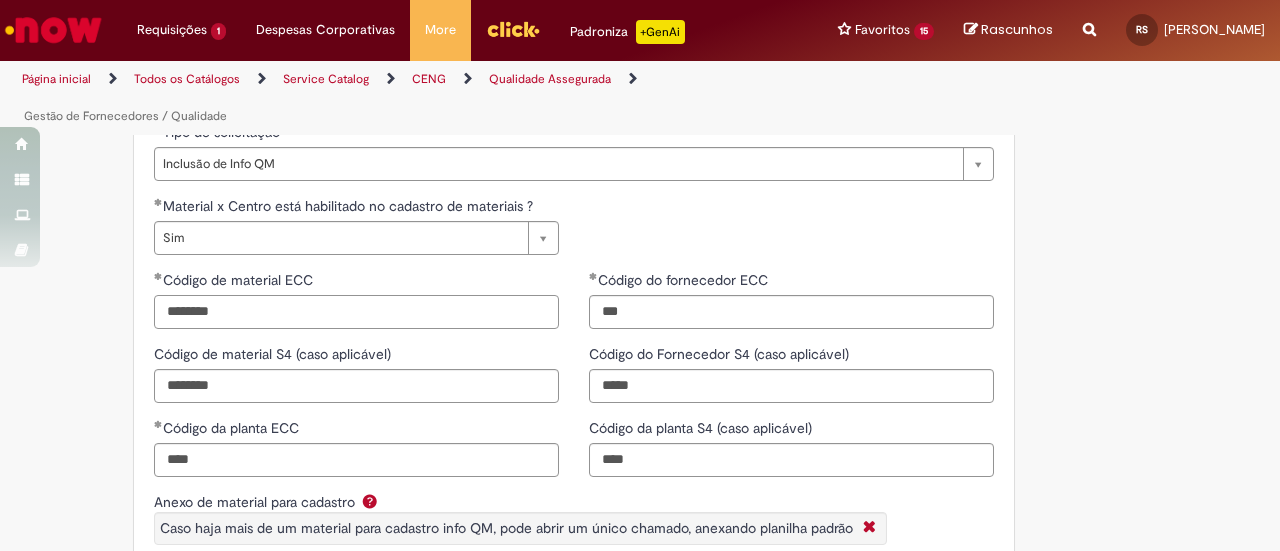 drag, startPoint x: 264, startPoint y: 303, endPoint x: 168, endPoint y: 312, distance: 96.42095 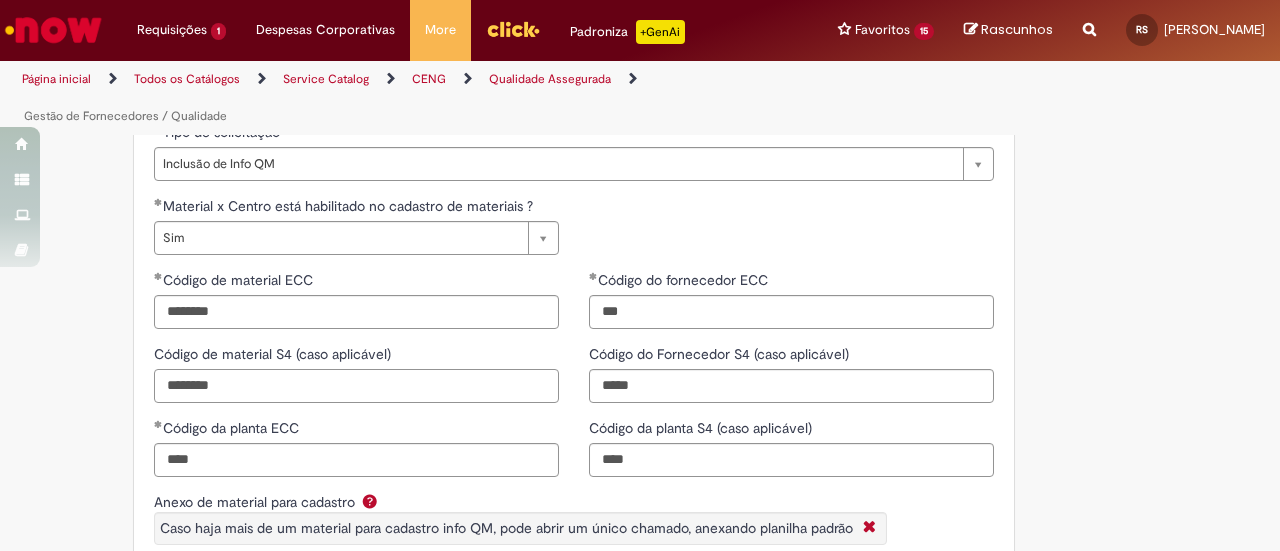 drag, startPoint x: 255, startPoint y: 393, endPoint x: 199, endPoint y: 395, distance: 56.0357 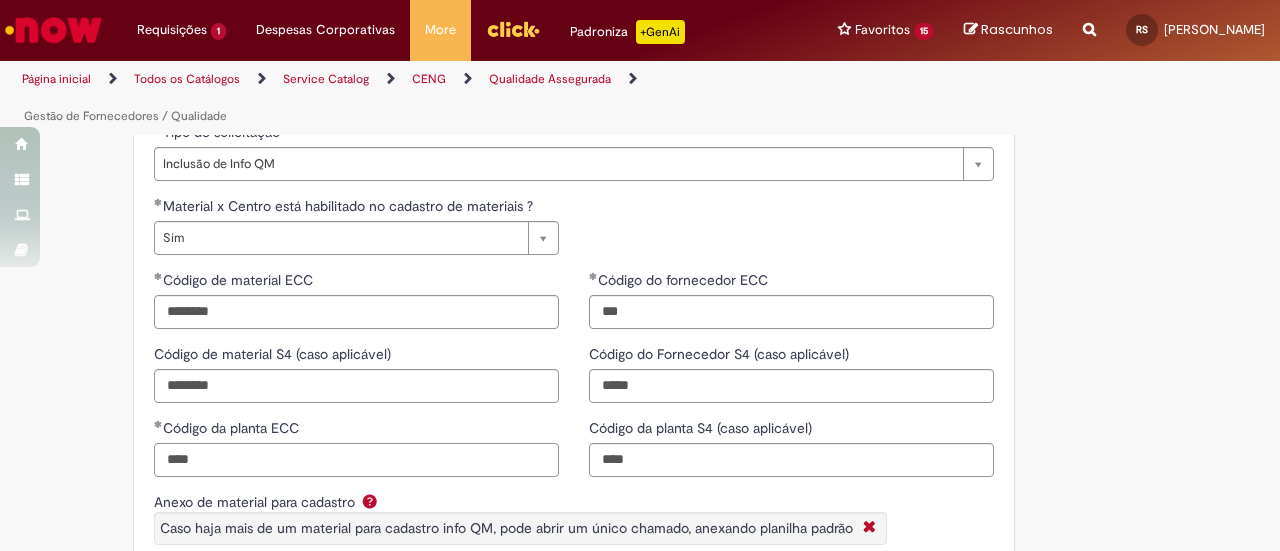drag, startPoint x: 222, startPoint y: 469, endPoint x: 193, endPoint y: 471, distance: 29.068884 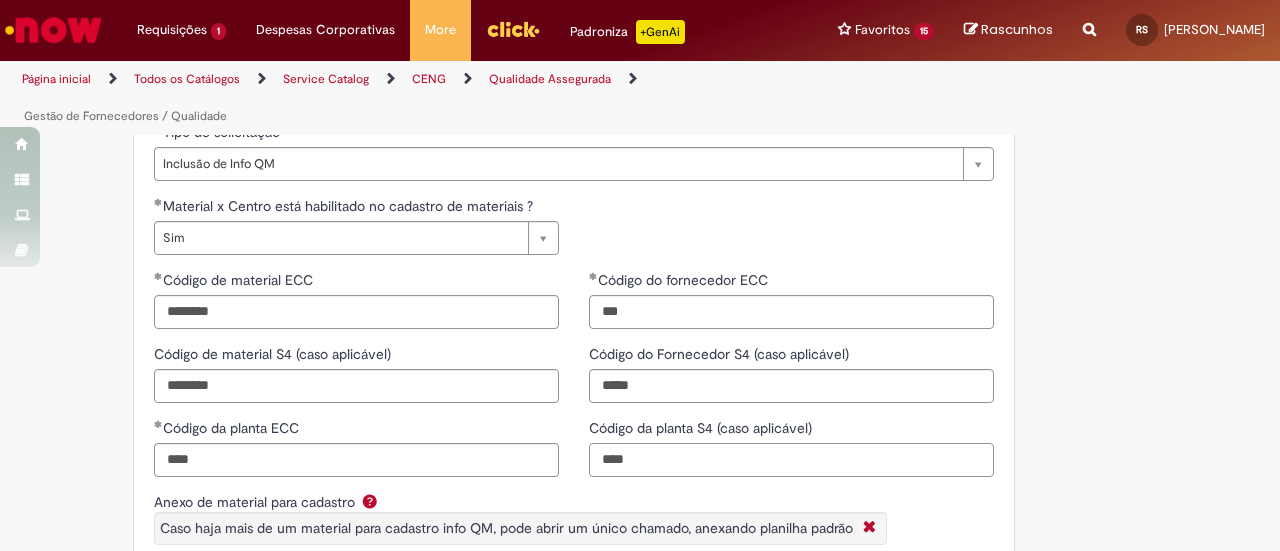 drag, startPoint x: 670, startPoint y: 461, endPoint x: 587, endPoint y: 458, distance: 83.0542 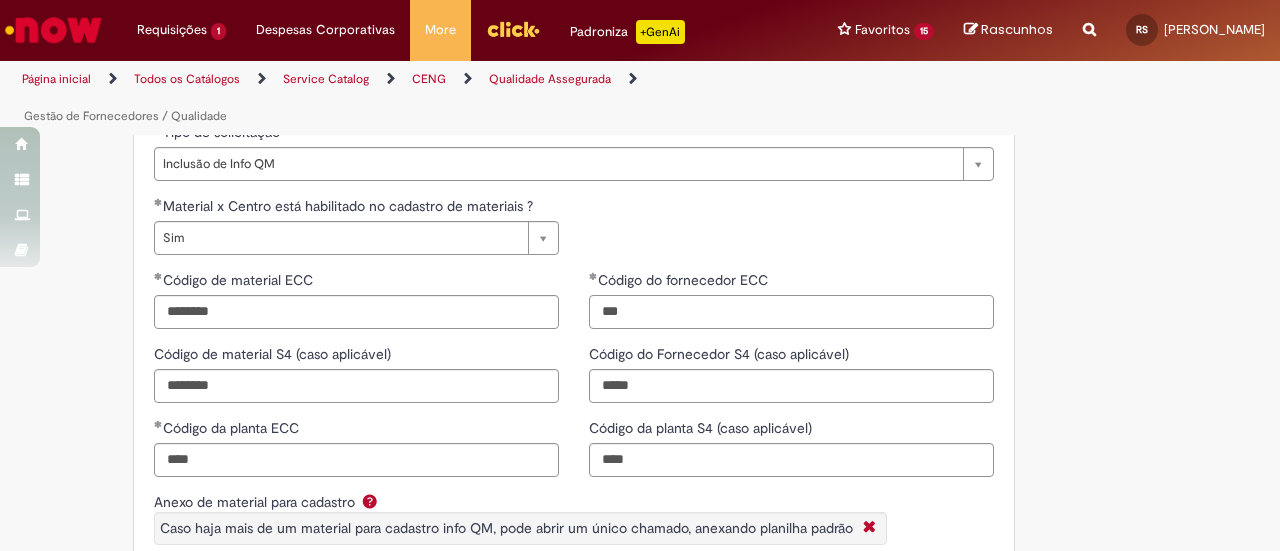 drag, startPoint x: 642, startPoint y: 310, endPoint x: 564, endPoint y: 315, distance: 78.160095 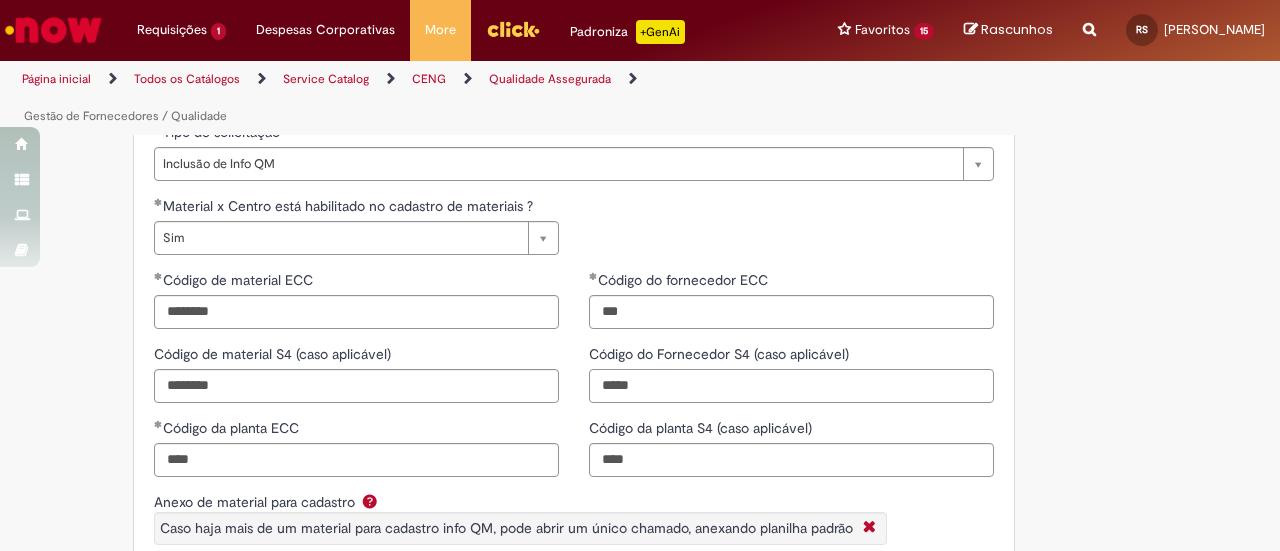 drag, startPoint x: 656, startPoint y: 389, endPoint x: 586, endPoint y: 387, distance: 70.028564 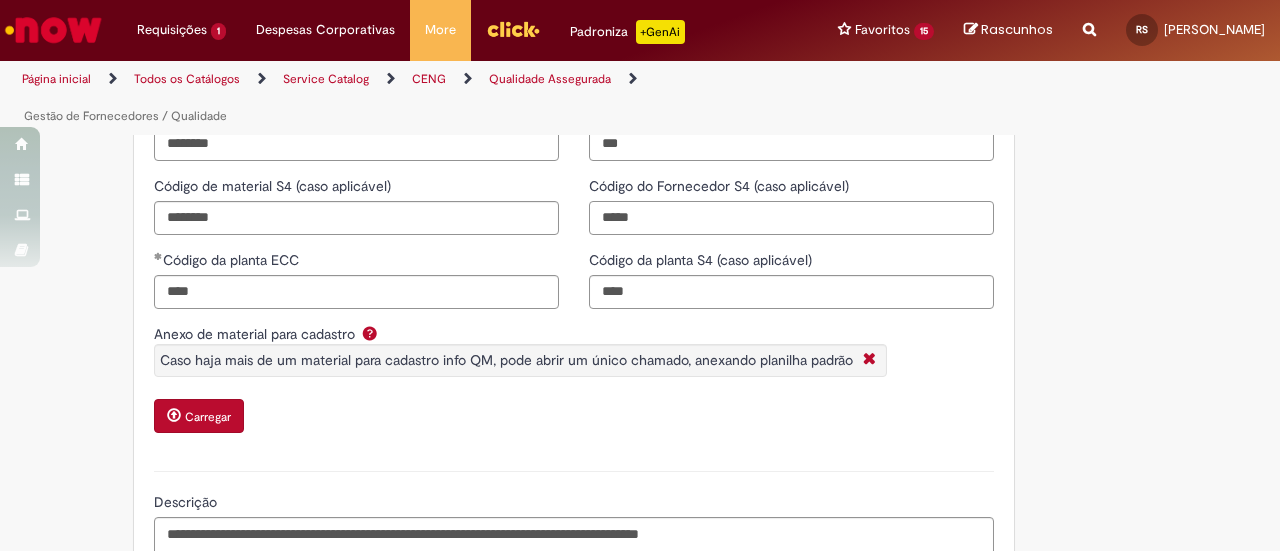 scroll, scrollTop: 900, scrollLeft: 0, axis: vertical 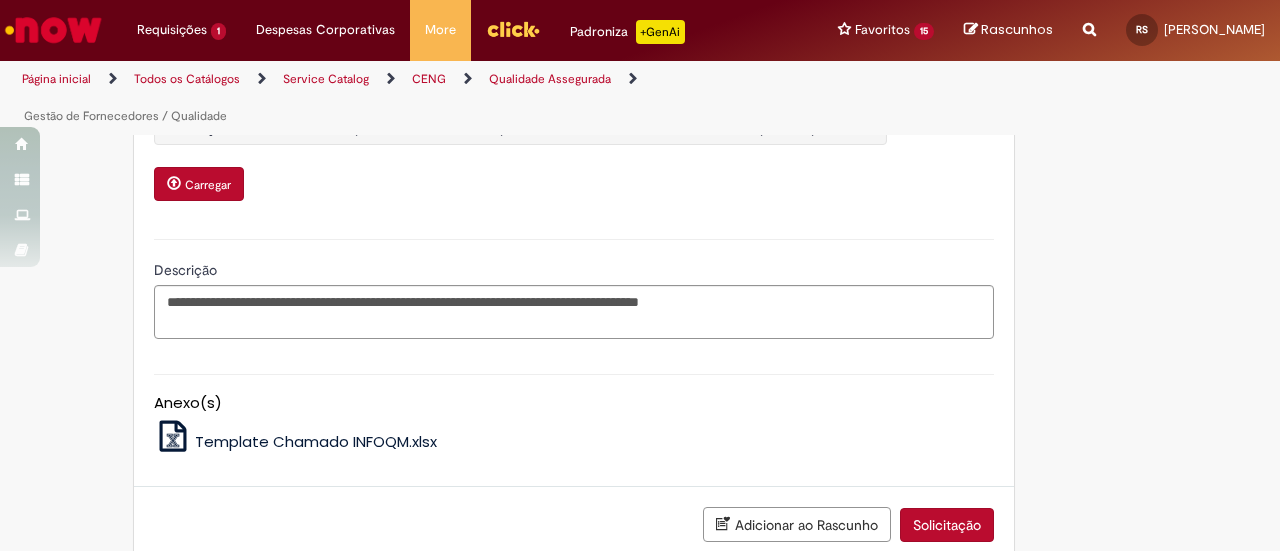 click on "Solicitação" at bounding box center [947, 525] 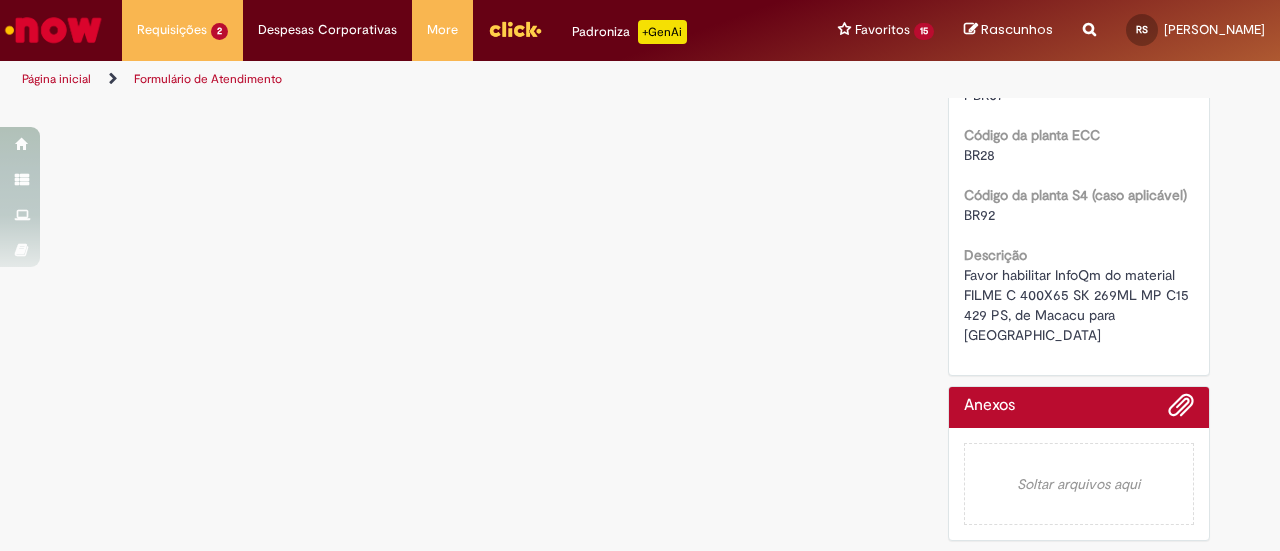 scroll, scrollTop: 0, scrollLeft: 0, axis: both 